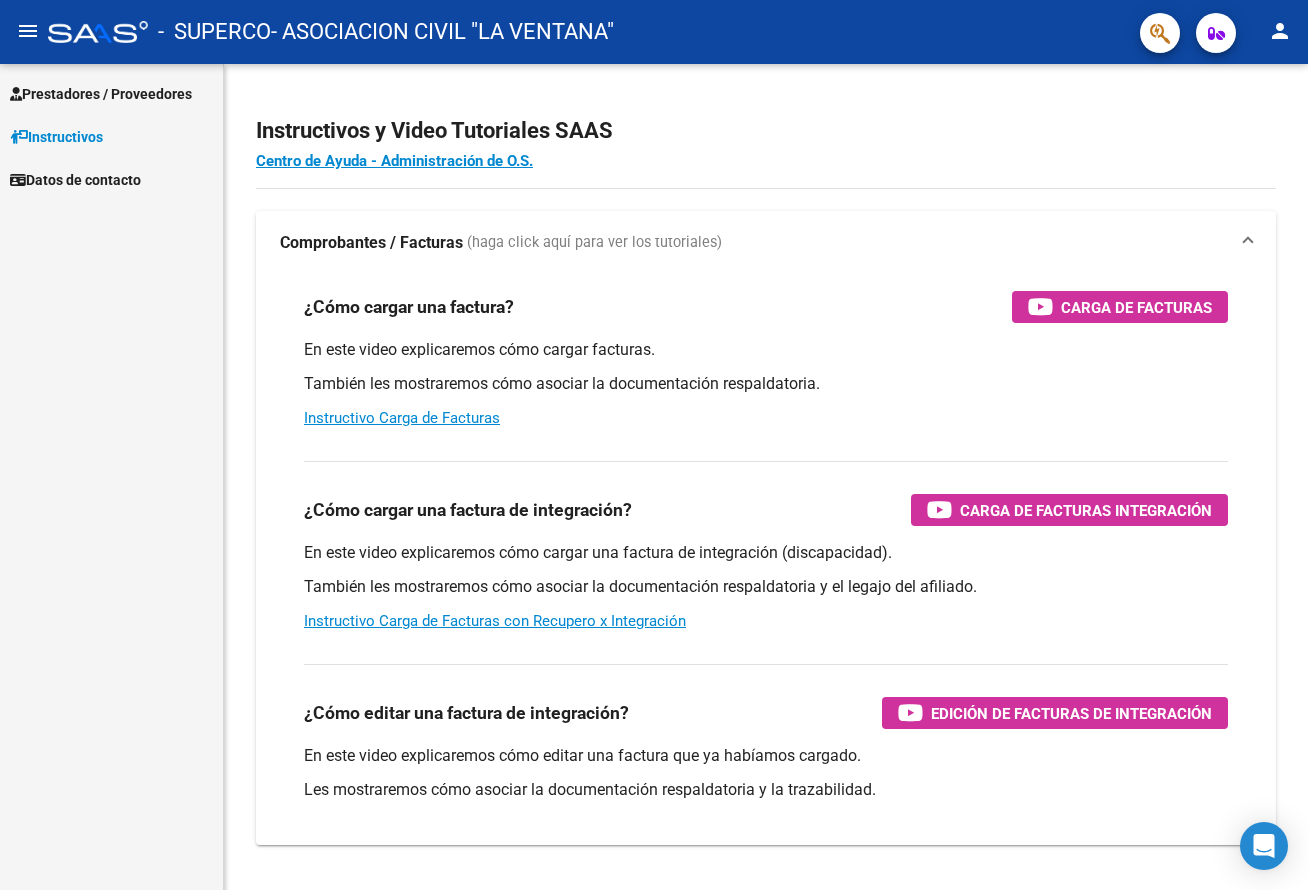 scroll, scrollTop: 0, scrollLeft: 0, axis: both 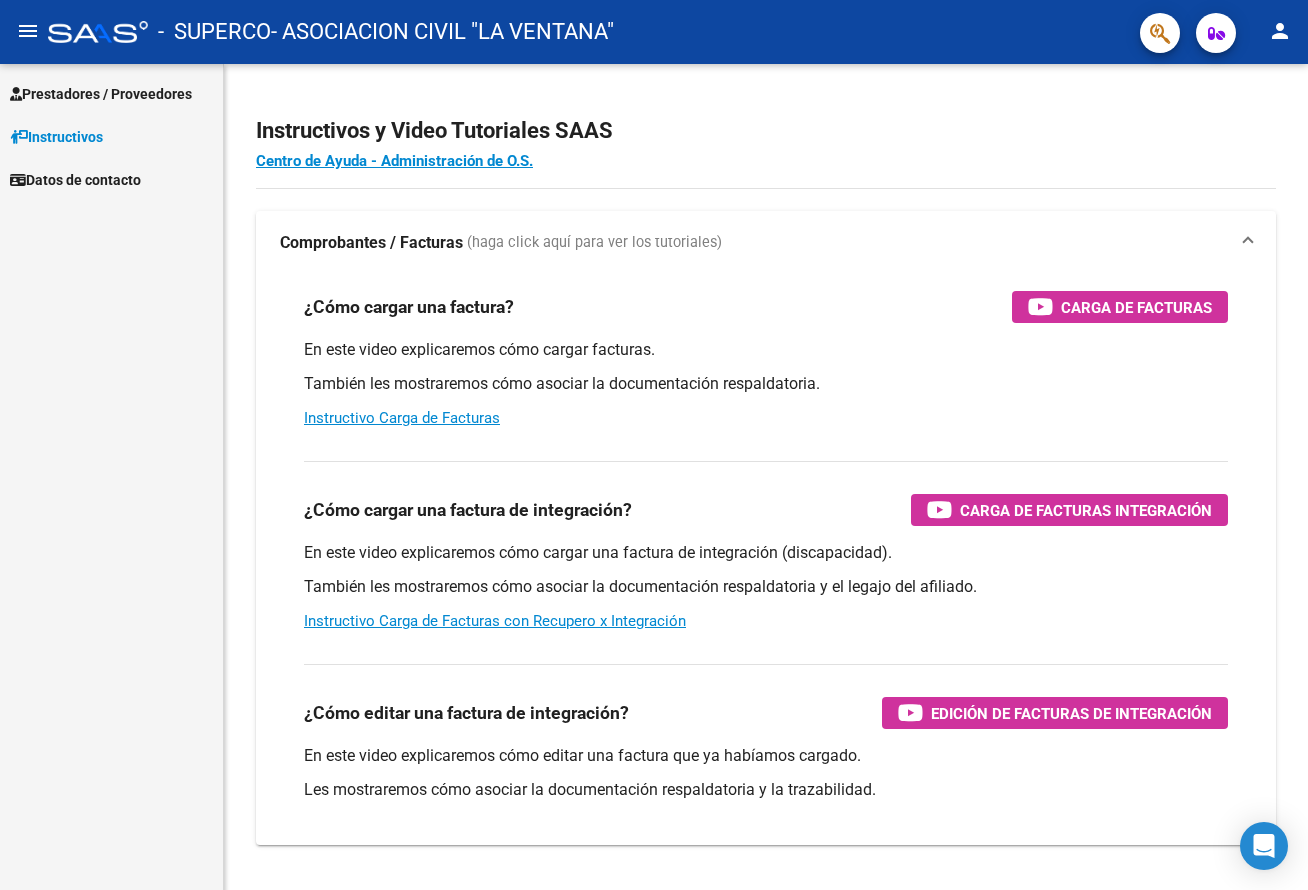 click on "Prestadores / Proveedores" at bounding box center (101, 94) 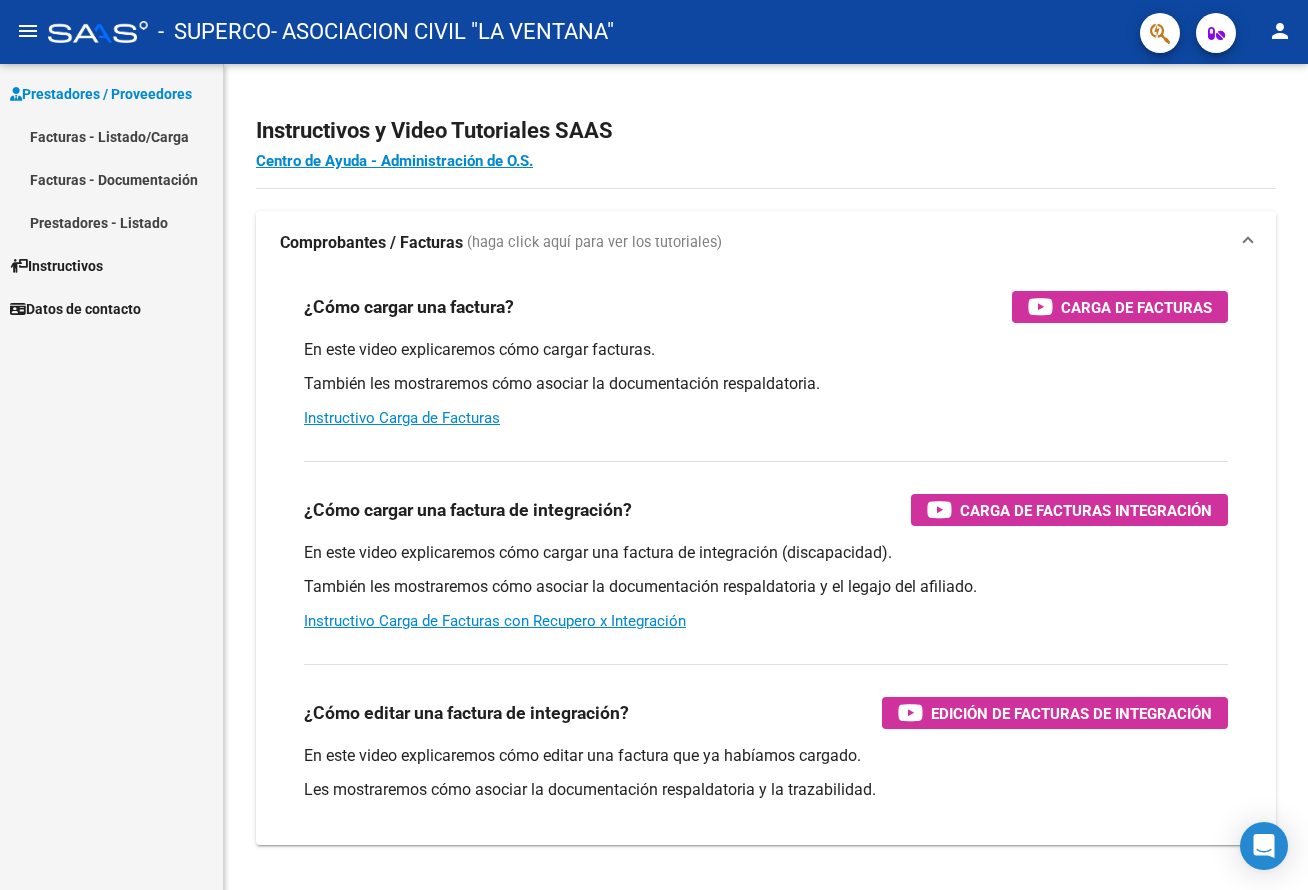 click on "Facturas - Listado/Carga" at bounding box center [111, 136] 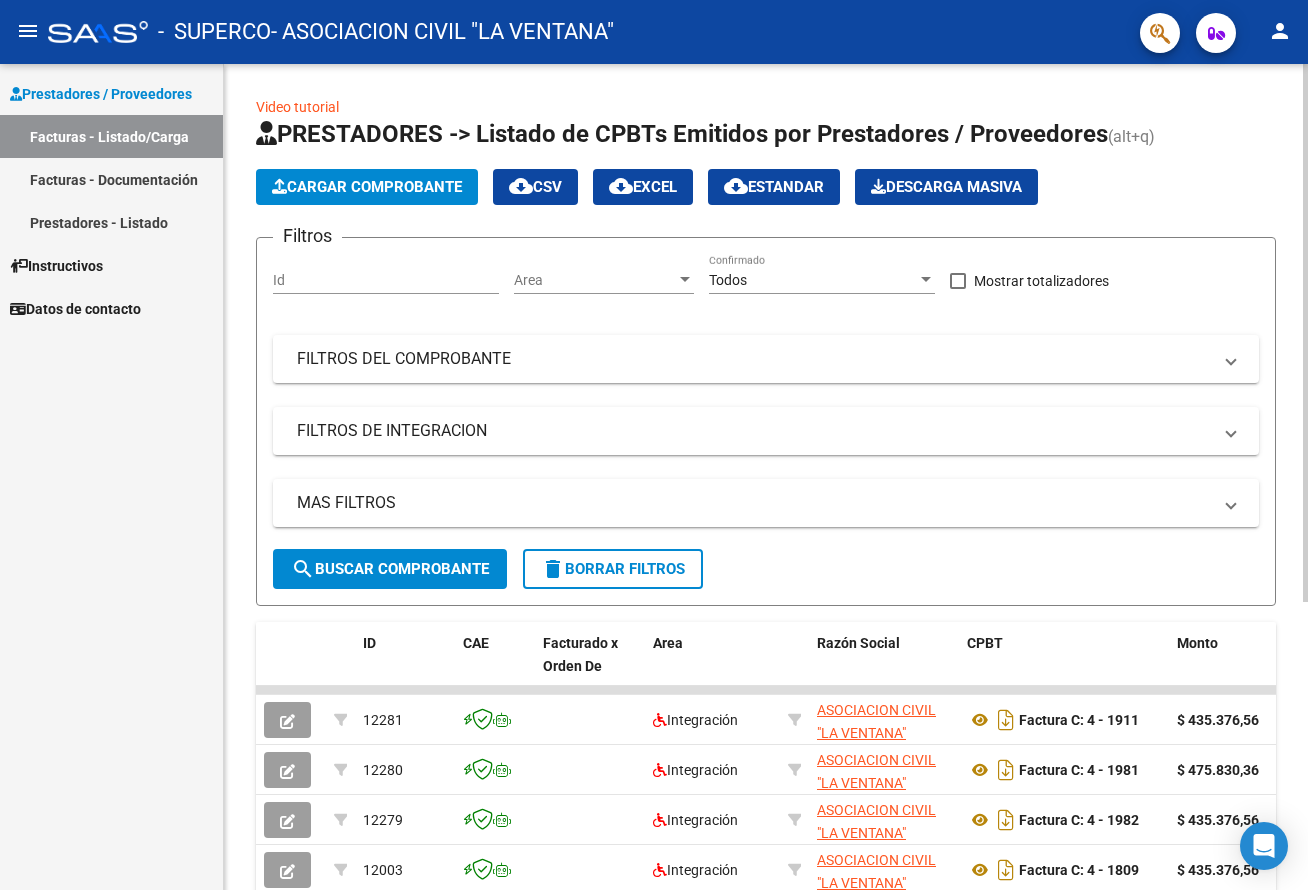 click on "Cargar Comprobante" 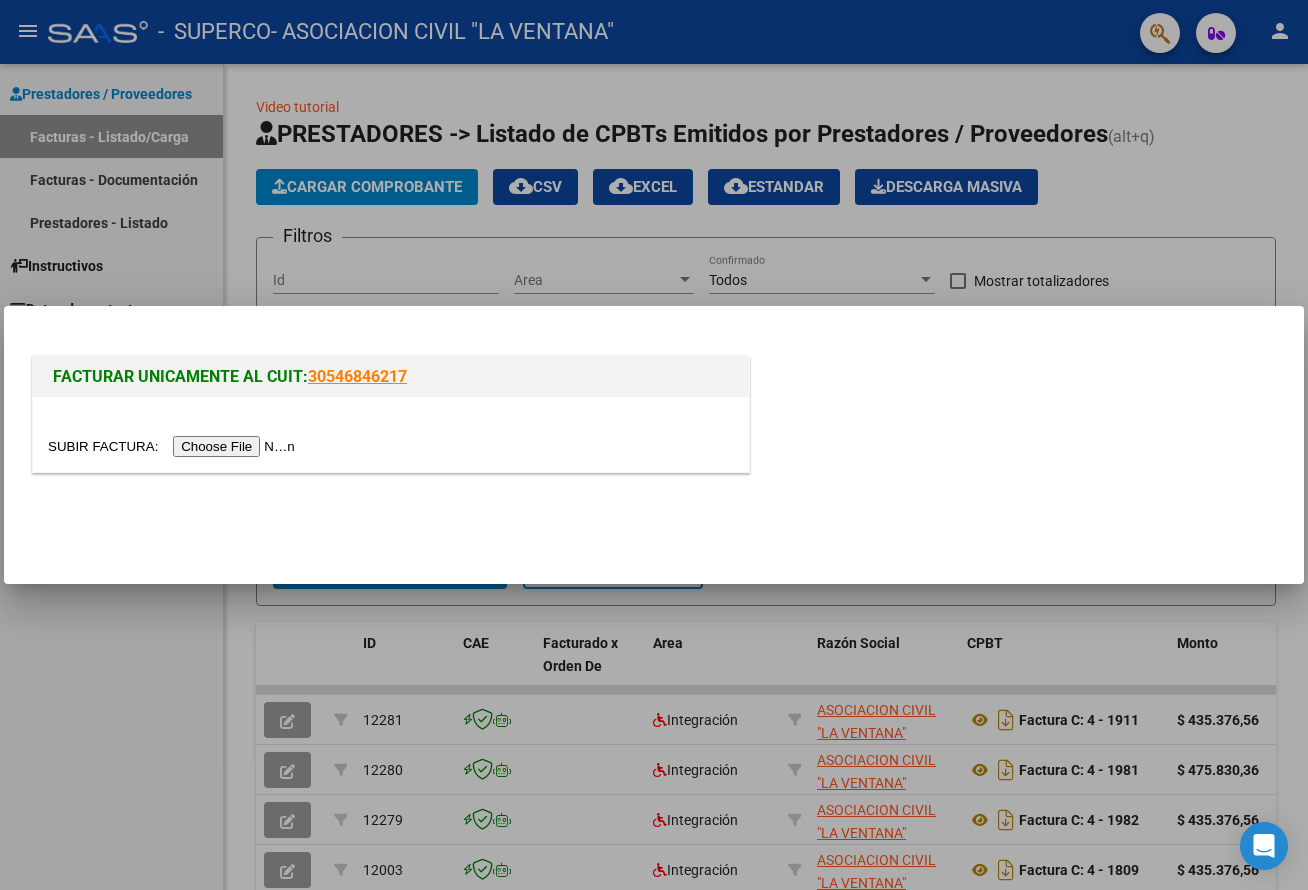 click at bounding box center [174, 446] 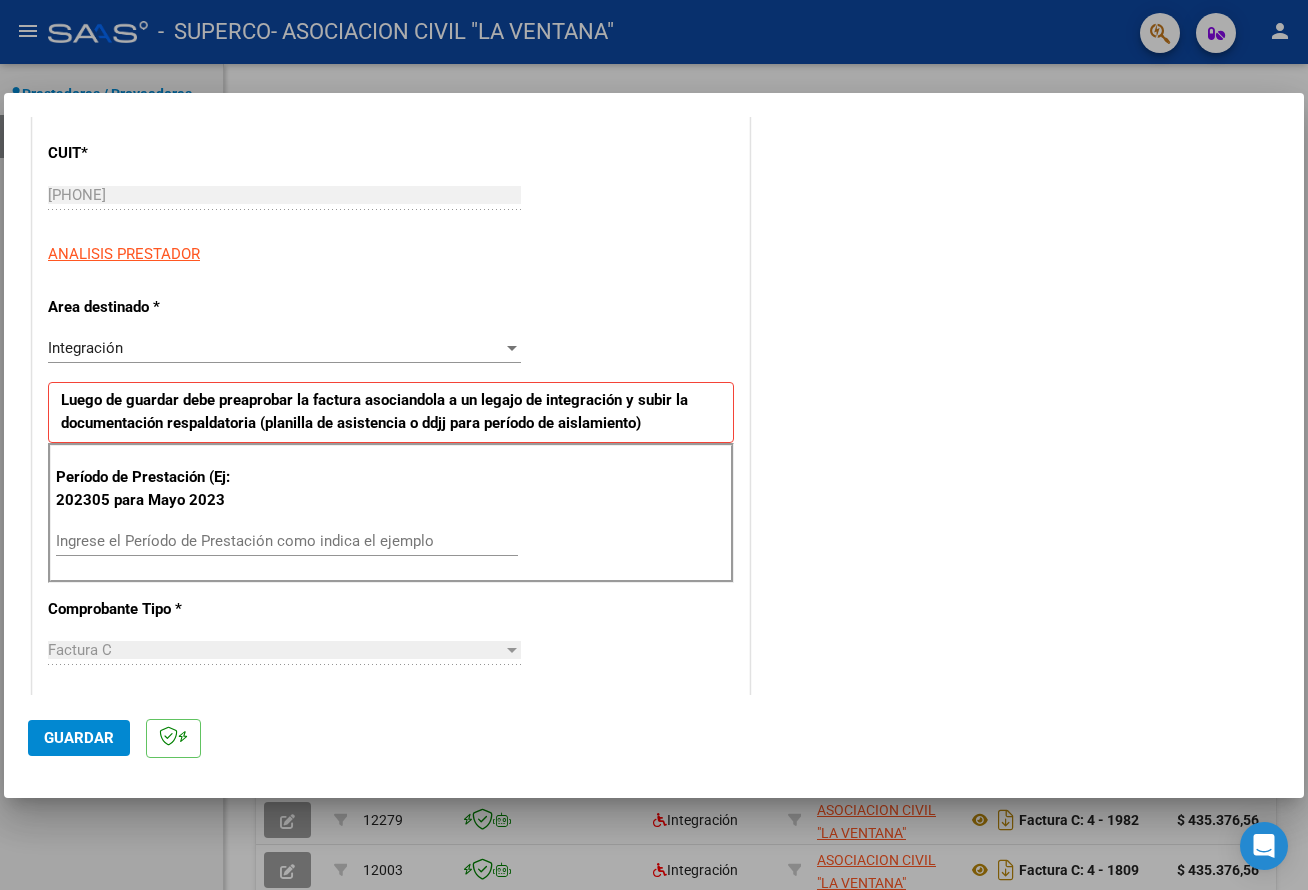 scroll, scrollTop: 300, scrollLeft: 0, axis: vertical 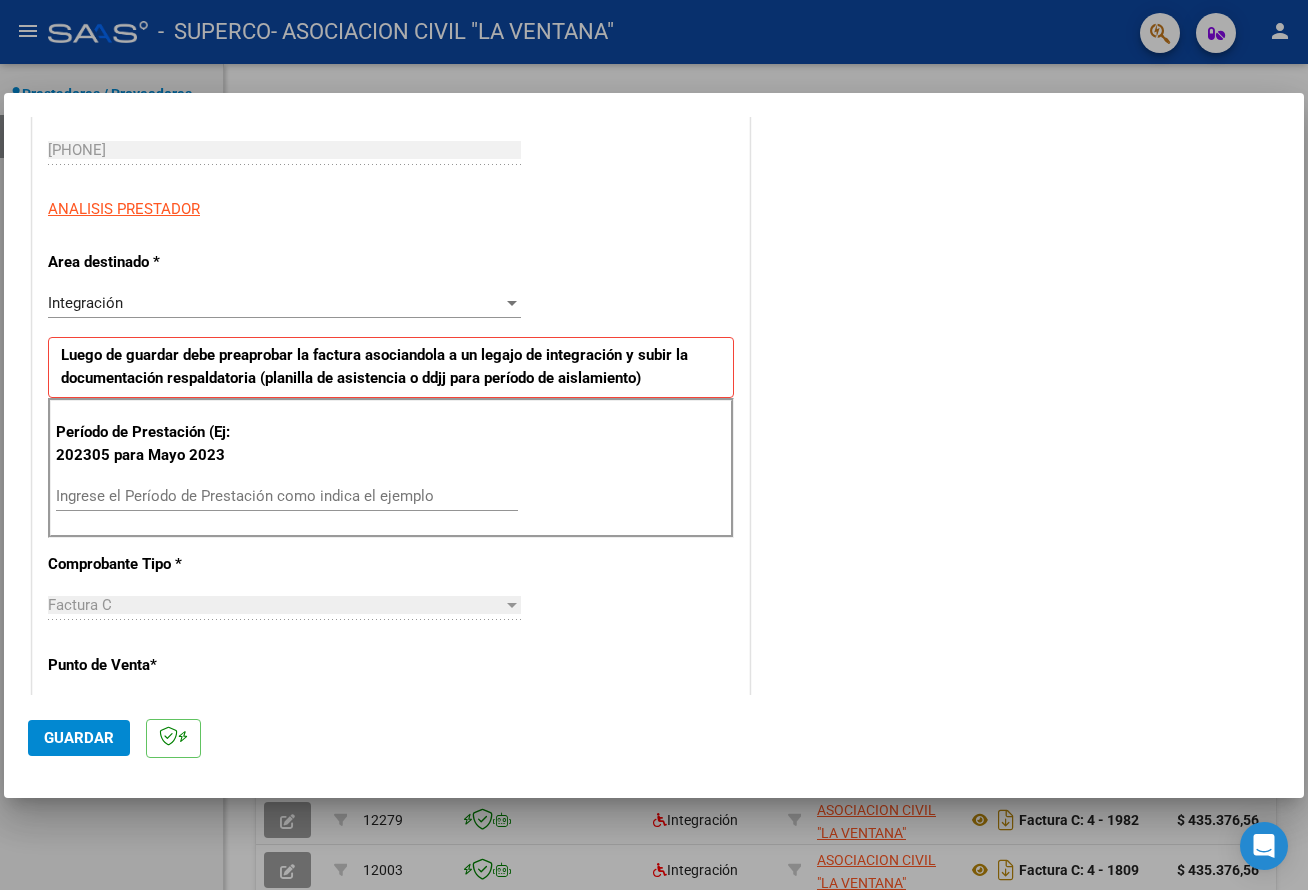 click on "Ingrese el Período de Prestación como indica el ejemplo" at bounding box center (287, 496) 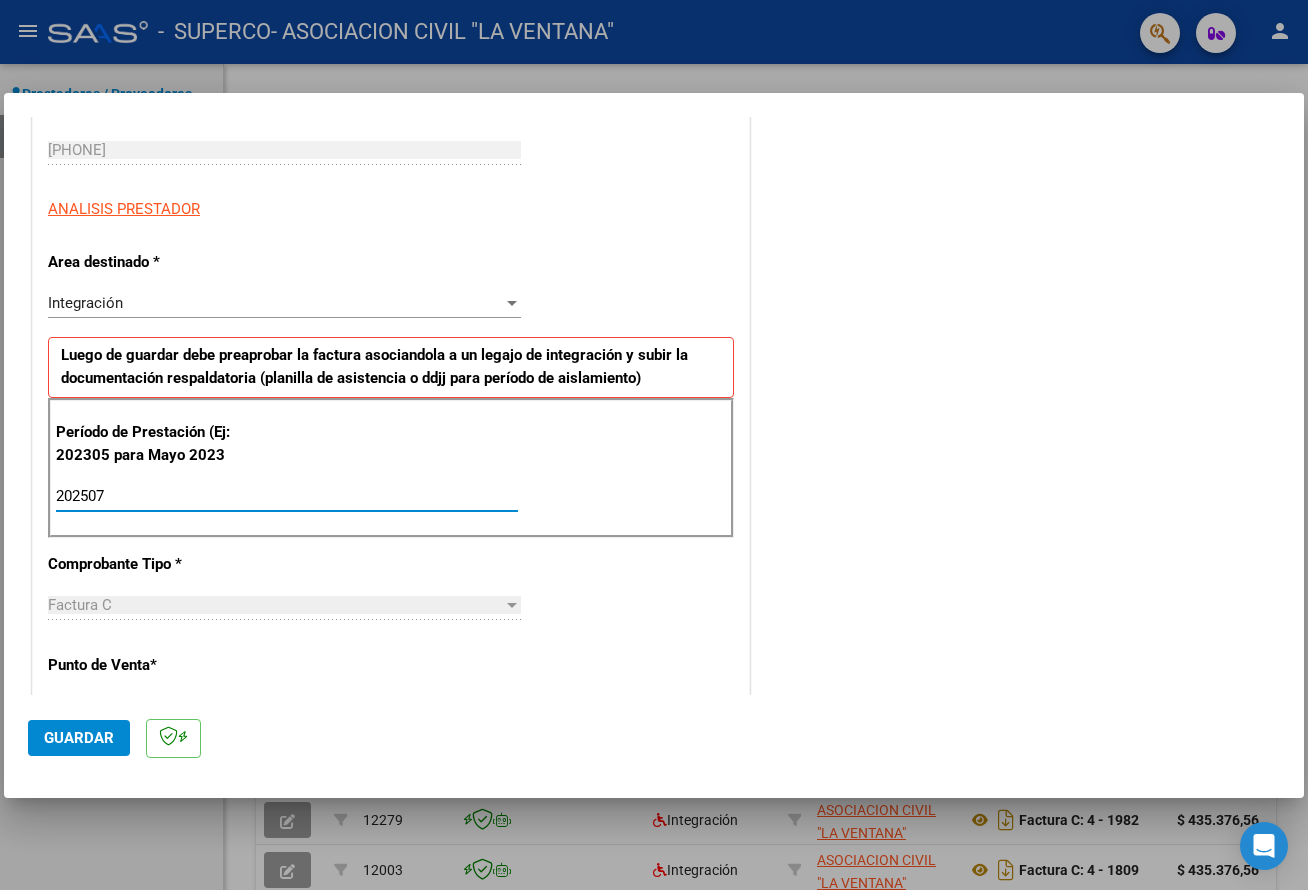 type on "202507" 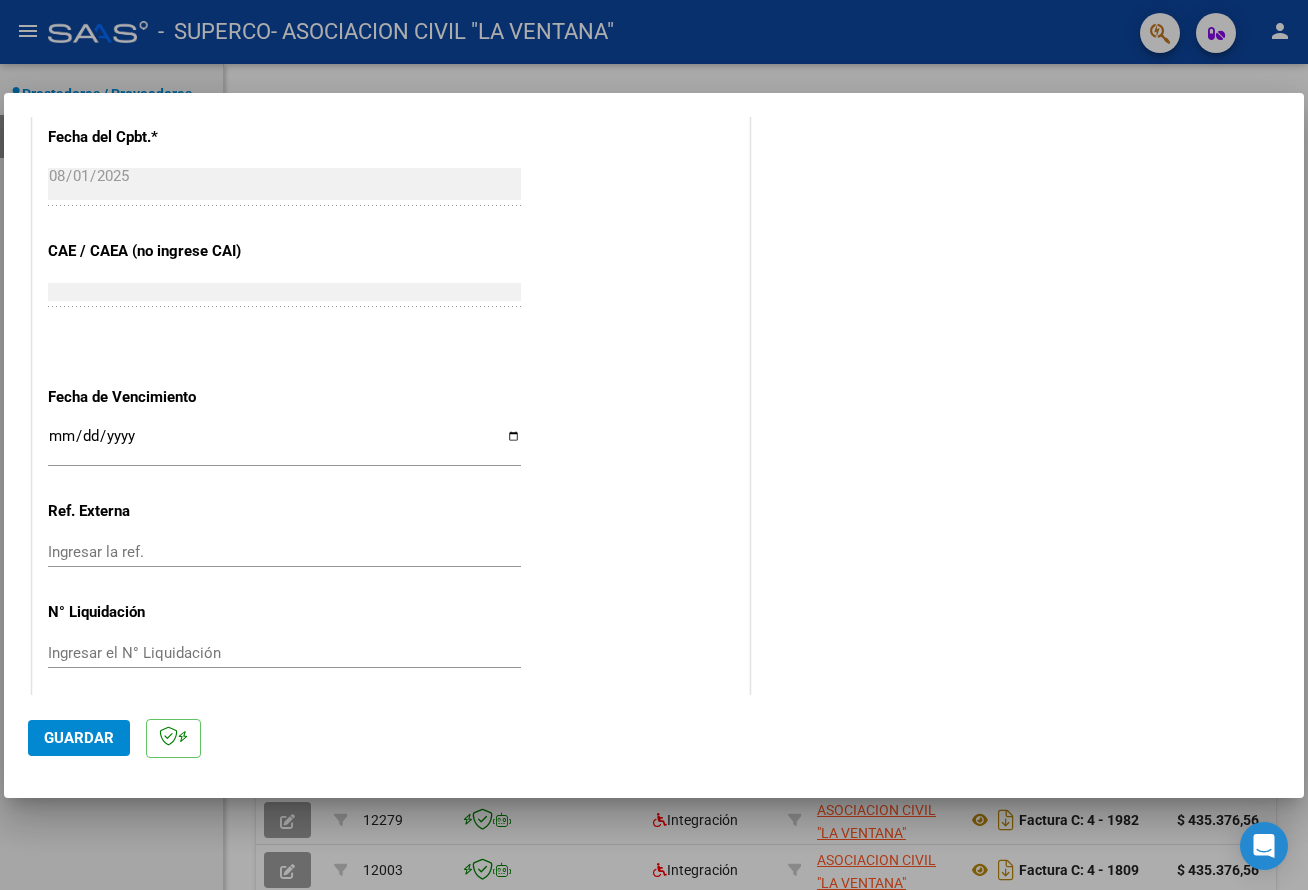 scroll, scrollTop: 1144, scrollLeft: 0, axis: vertical 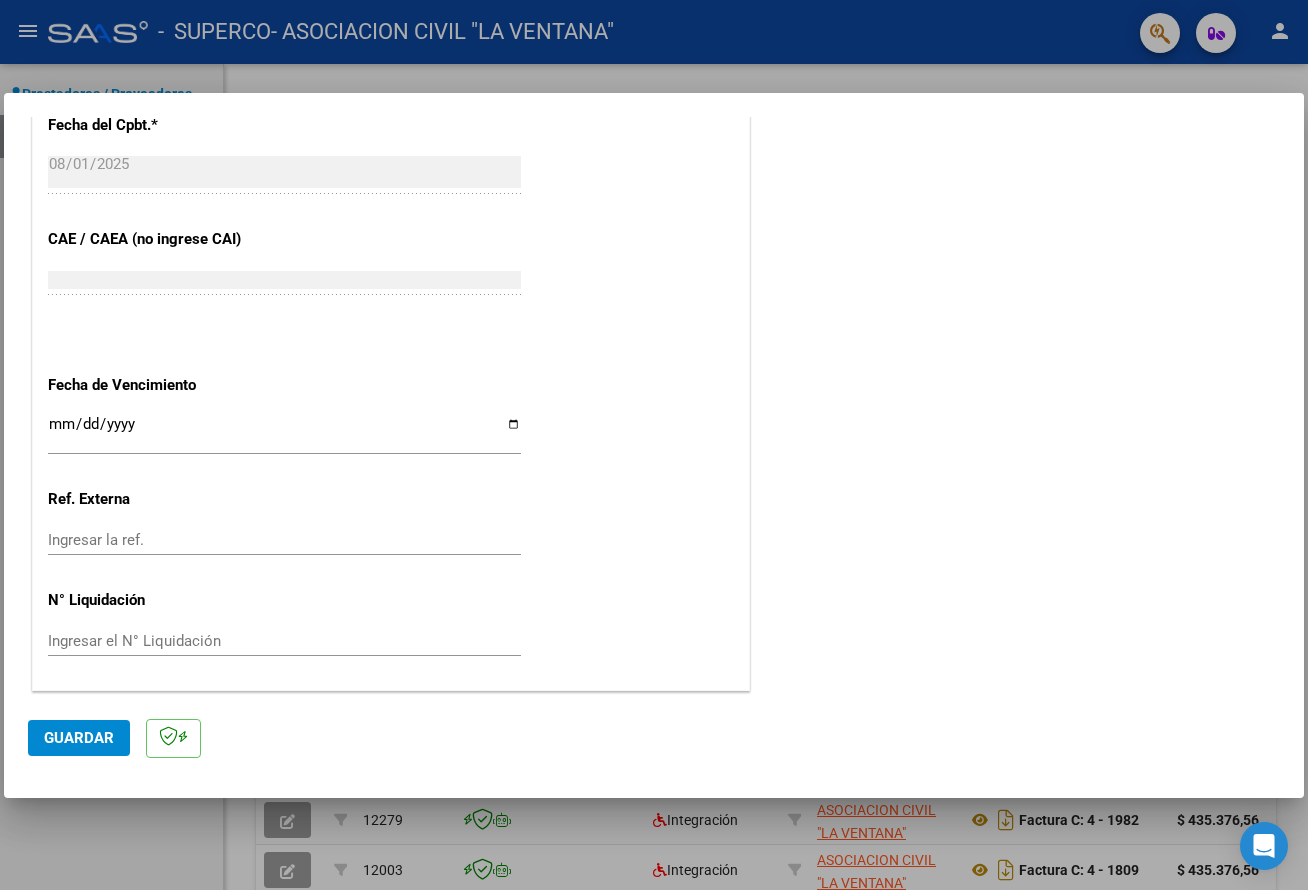 click on "Ingresar la fecha" at bounding box center [284, 432] 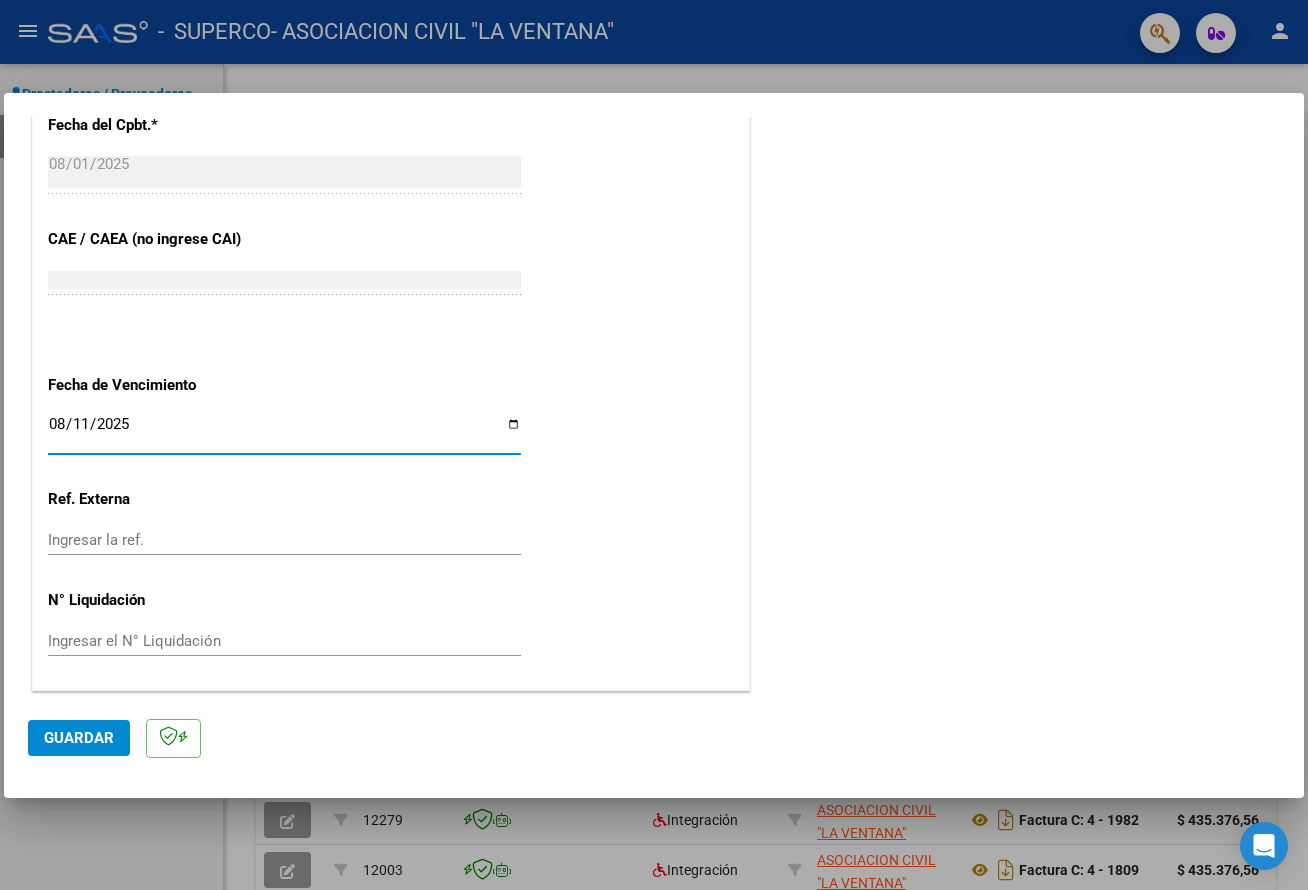 type on "2025-08-11" 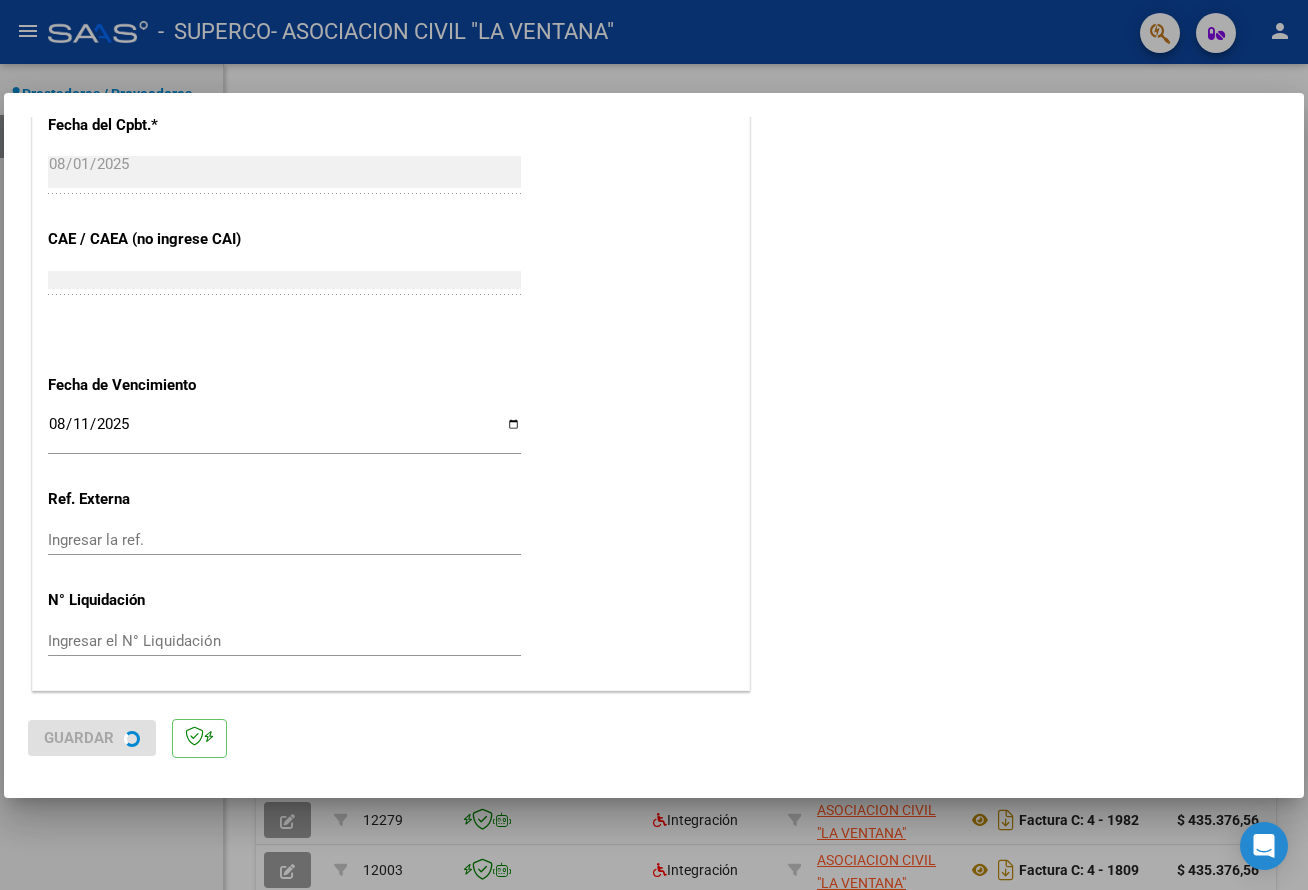 scroll, scrollTop: 0, scrollLeft: 0, axis: both 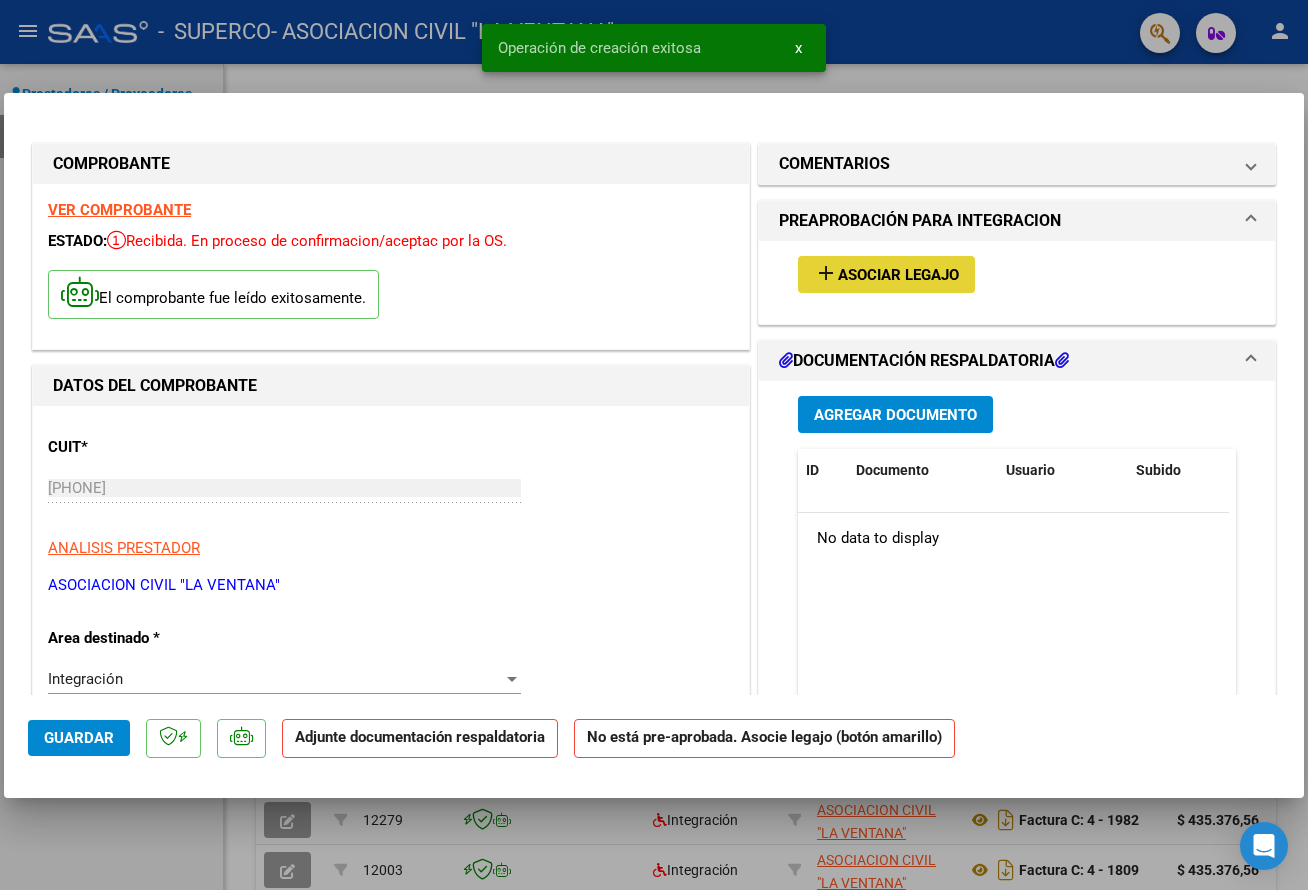 click on "Asociar Legajo" at bounding box center (898, 275) 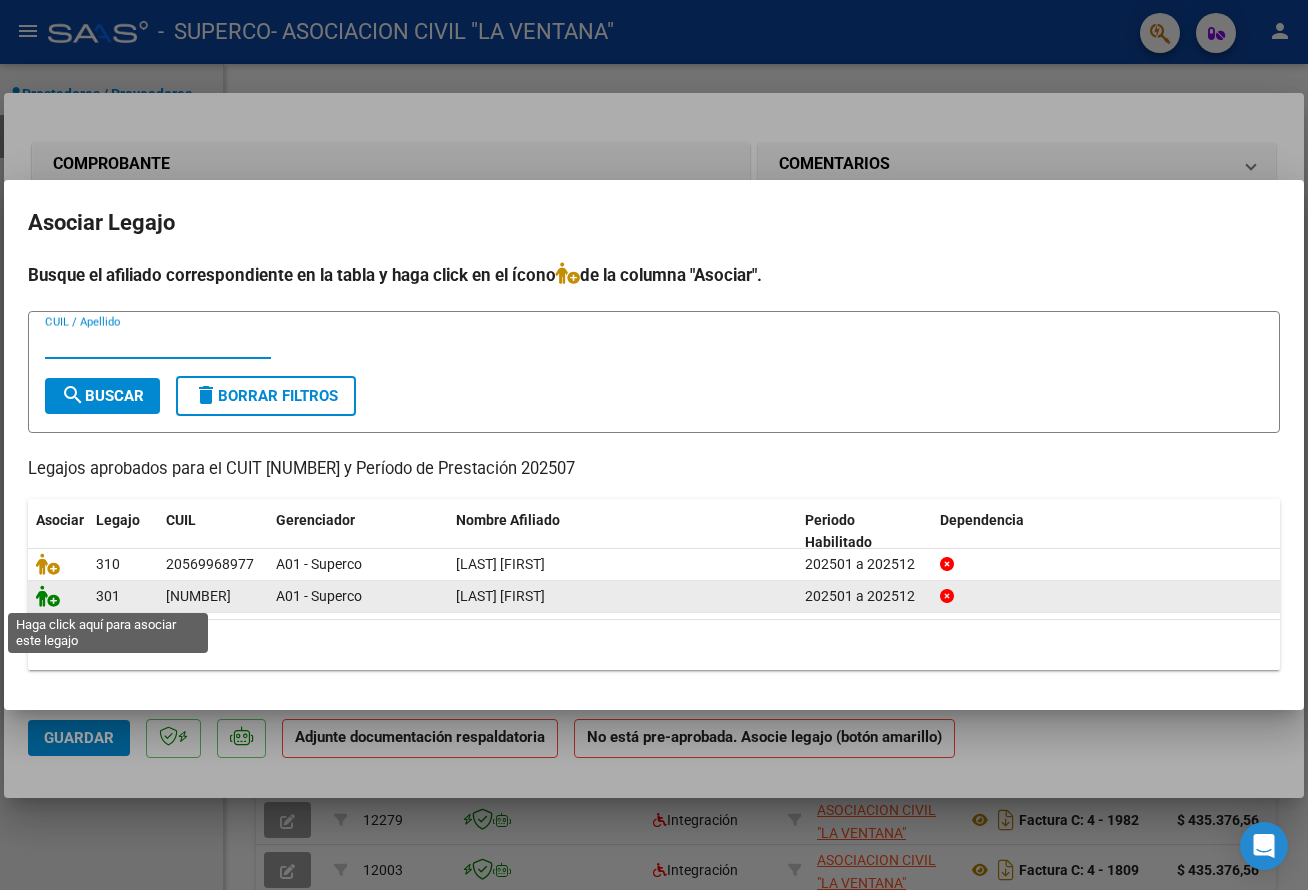 click 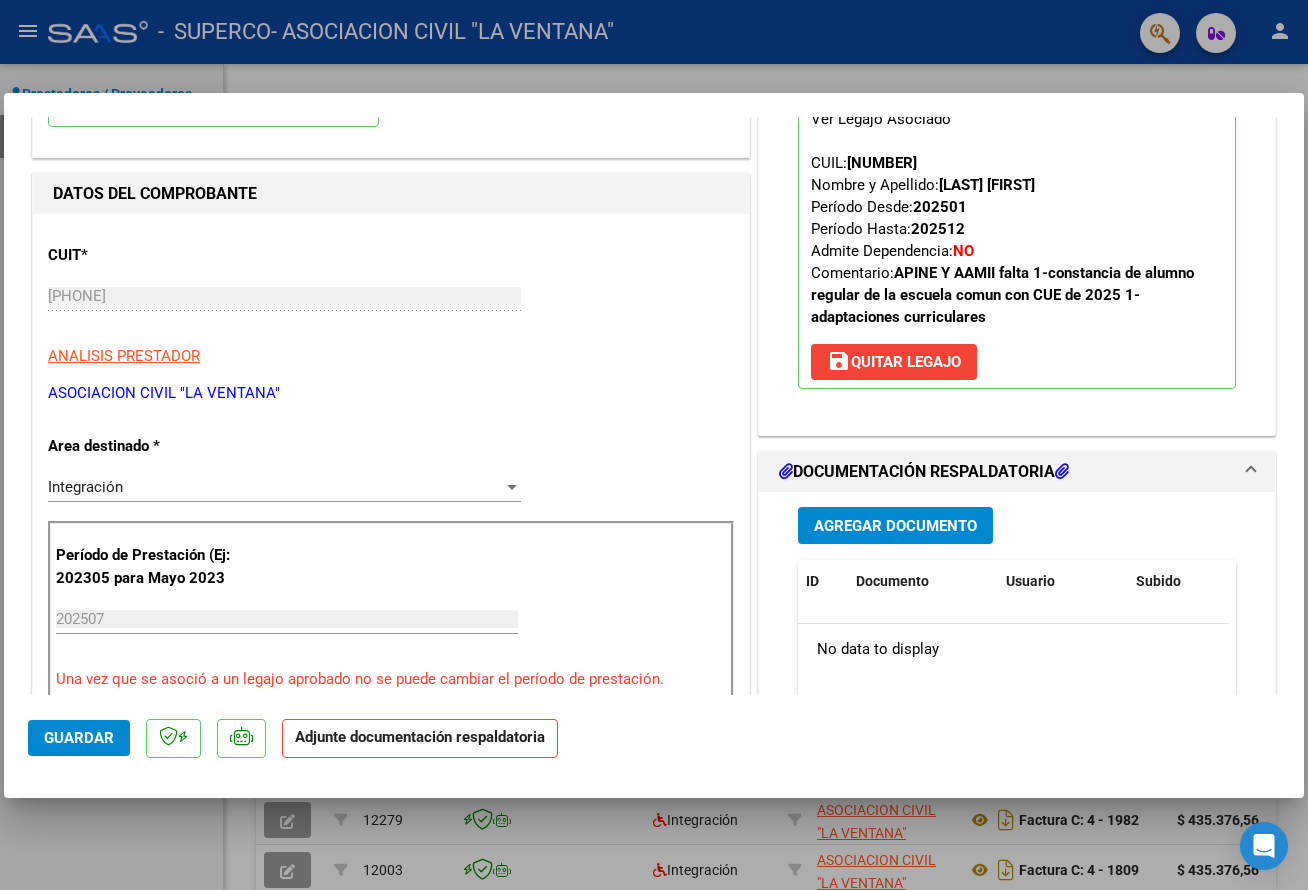scroll, scrollTop: 300, scrollLeft: 0, axis: vertical 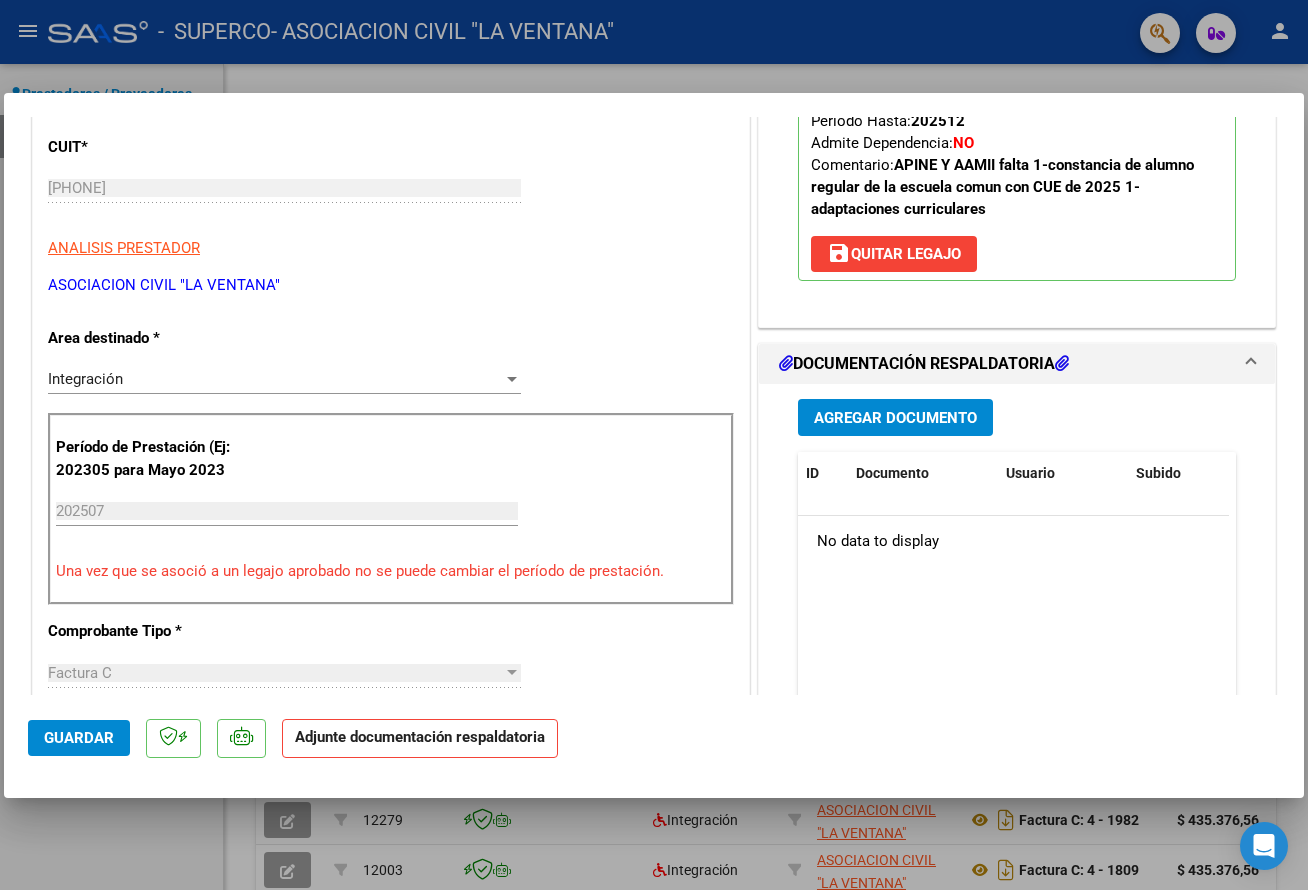 click on "Agregar Documento" at bounding box center [895, 418] 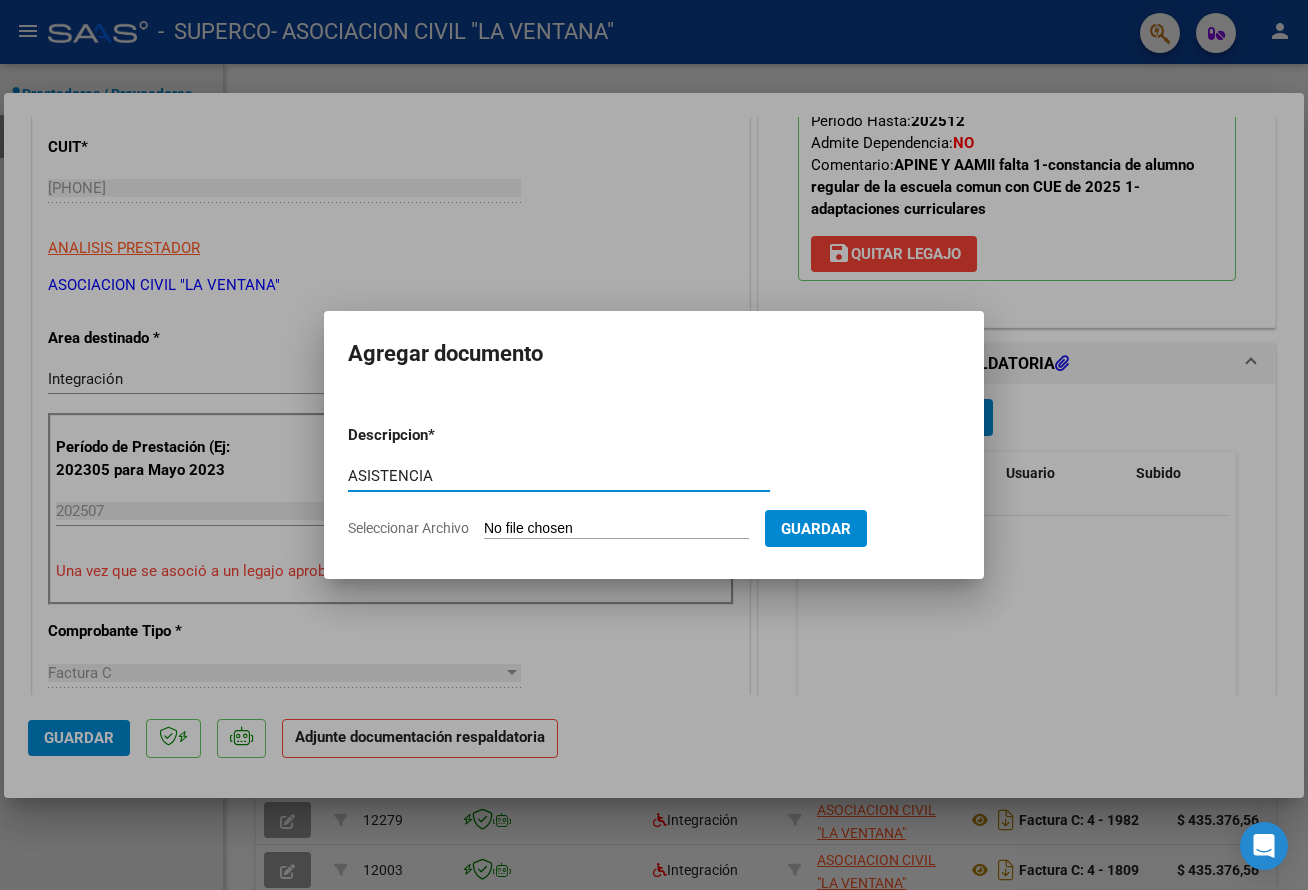 type on "ASISTENCIA" 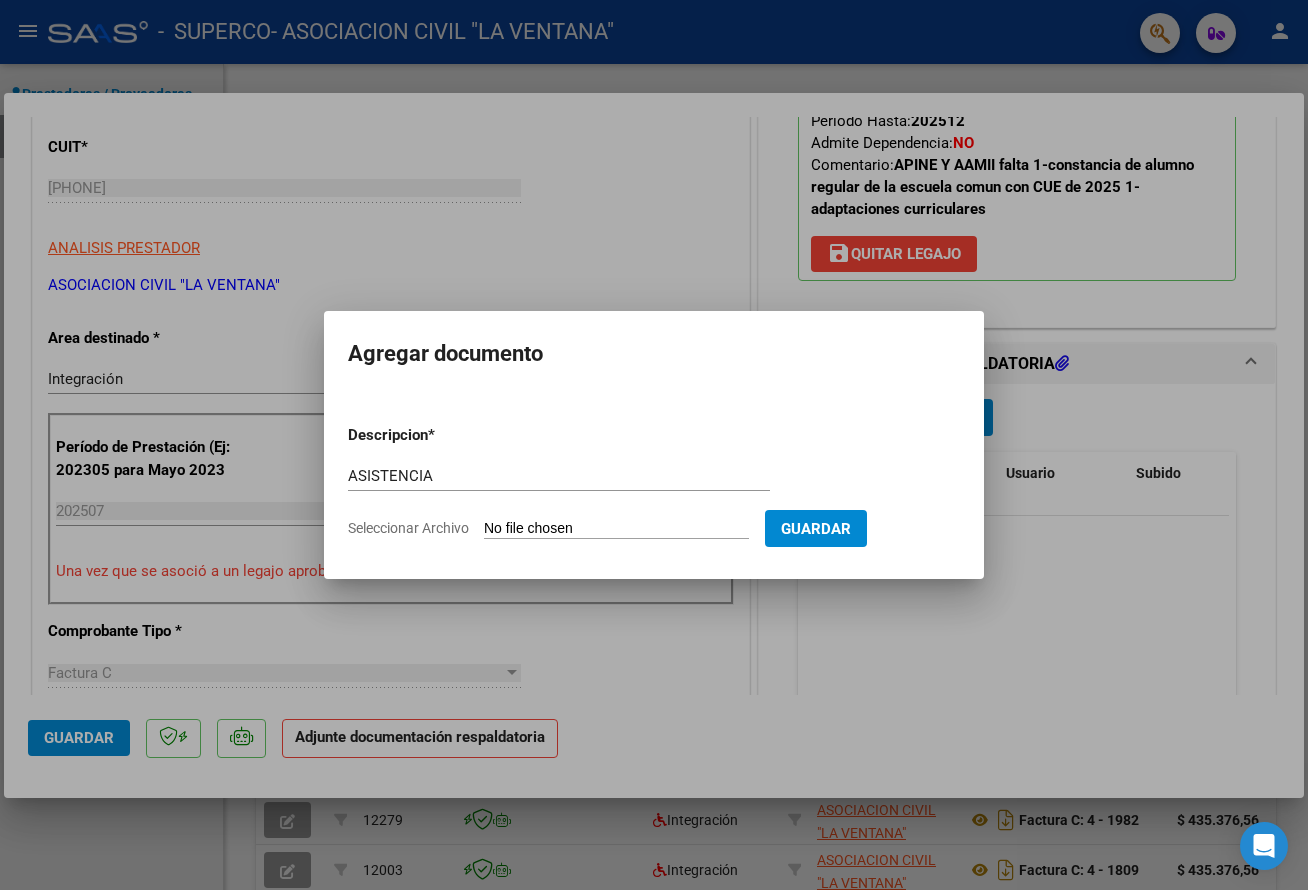 type on "C:\fakepath\MAZZIOTTI JULIO.pdf" 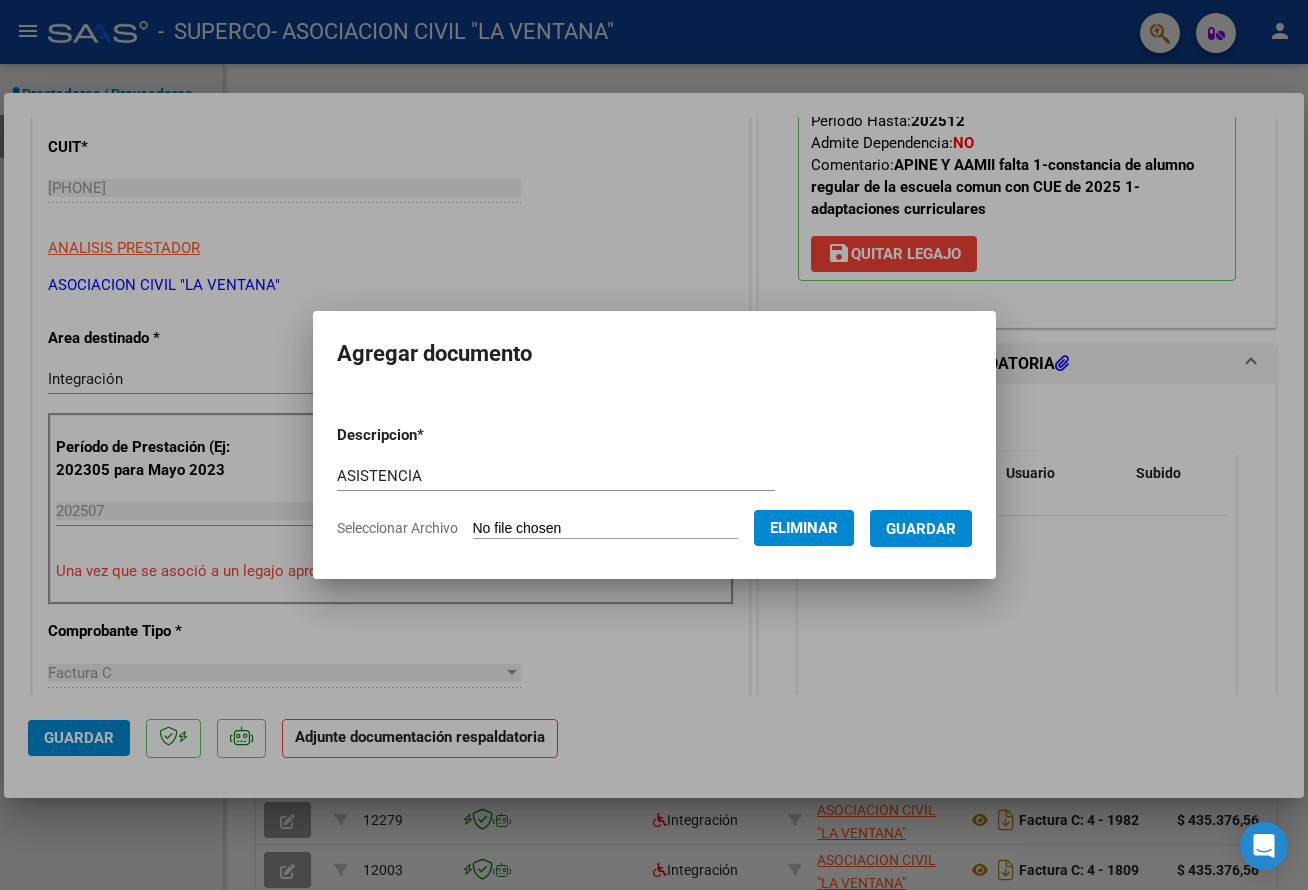 click on "Guardar" at bounding box center (921, 529) 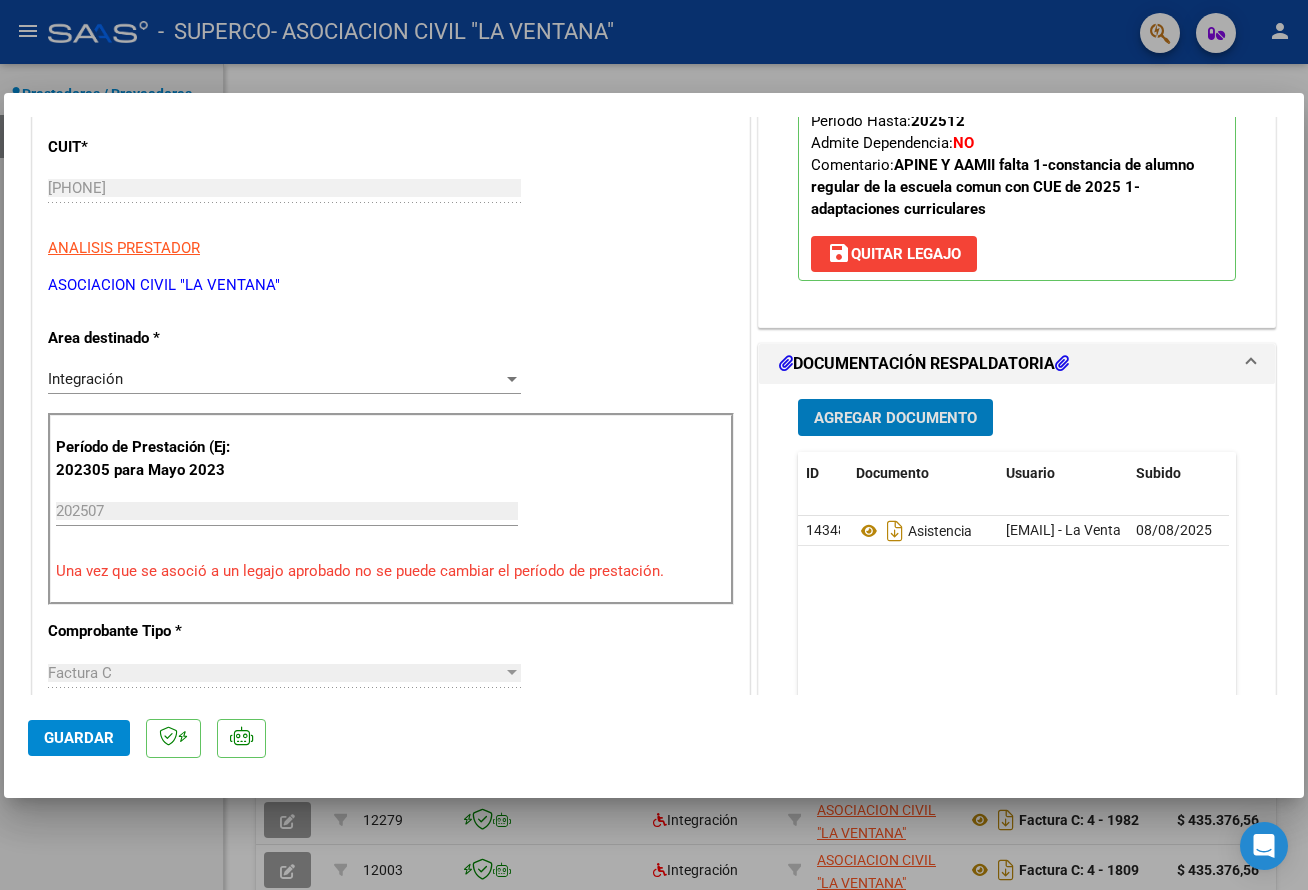 click on "Guardar" 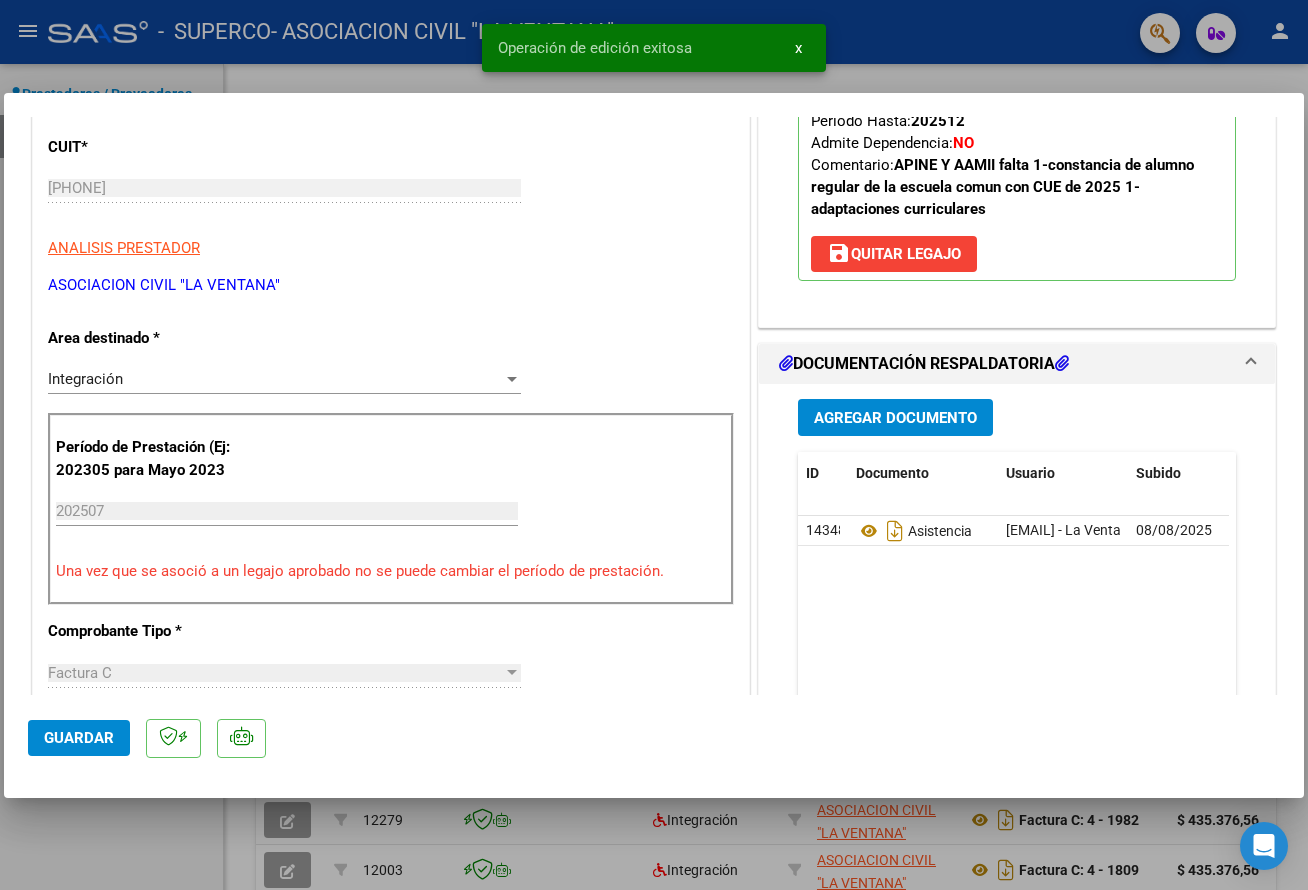 click at bounding box center [654, 445] 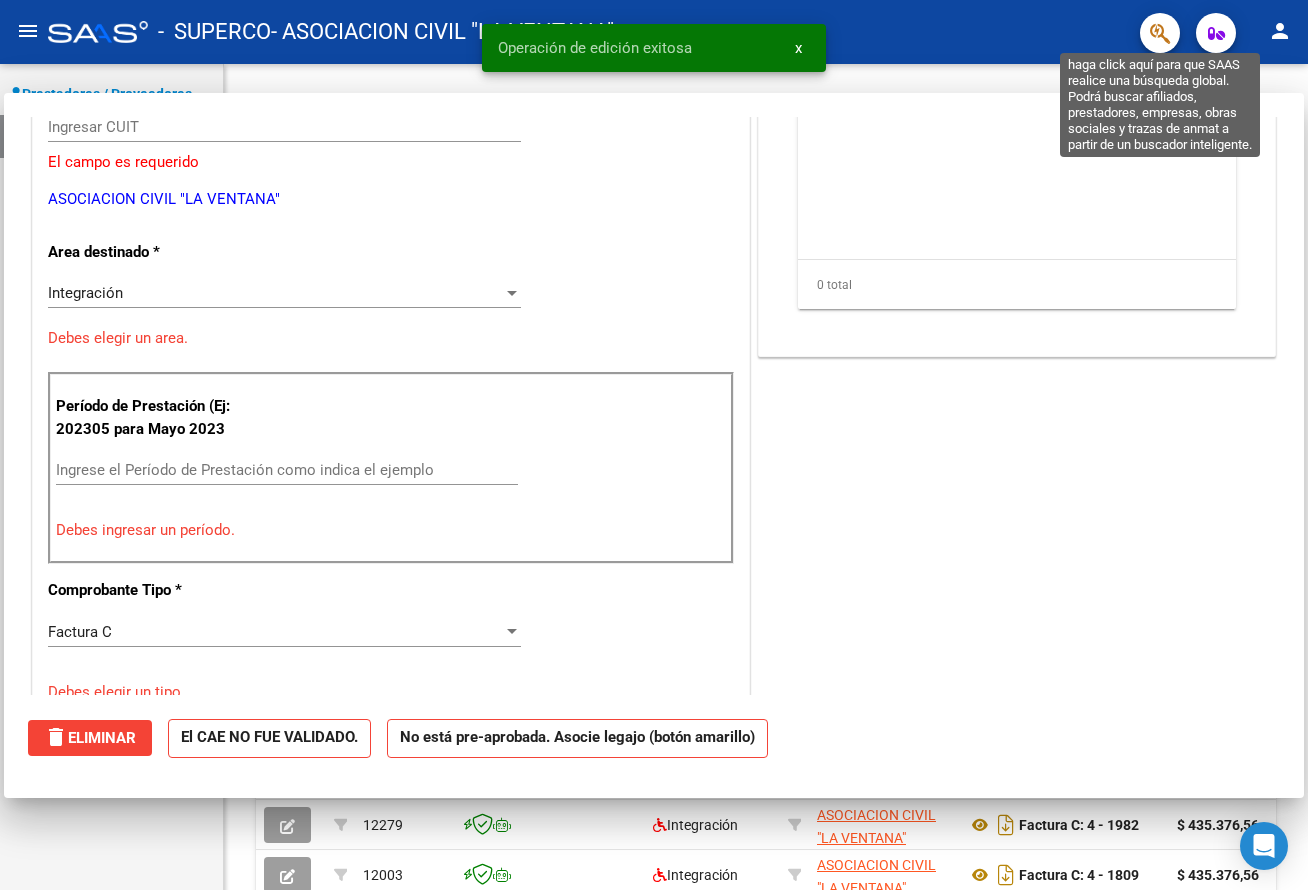 scroll, scrollTop: 239, scrollLeft: 0, axis: vertical 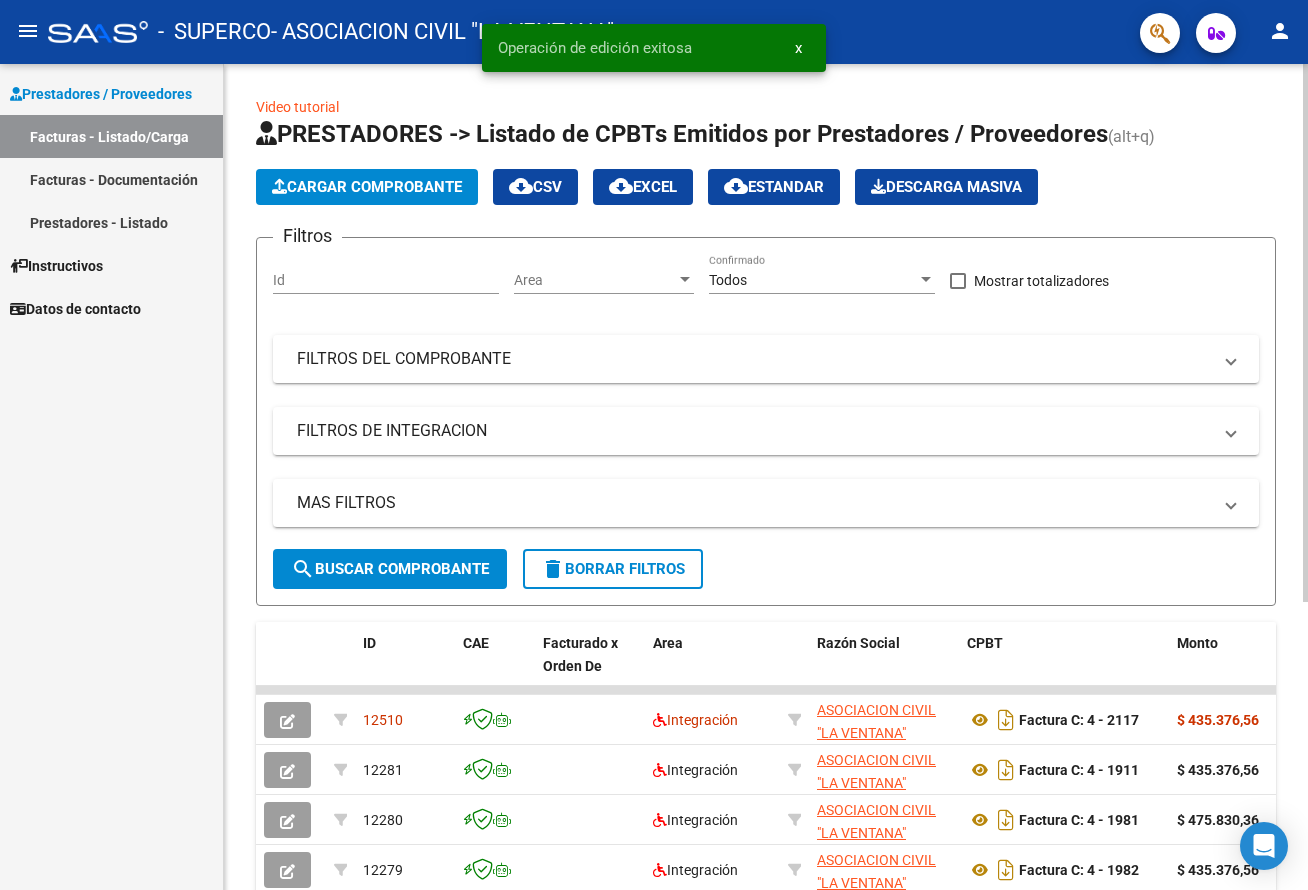 click on "Cargar Comprobante" 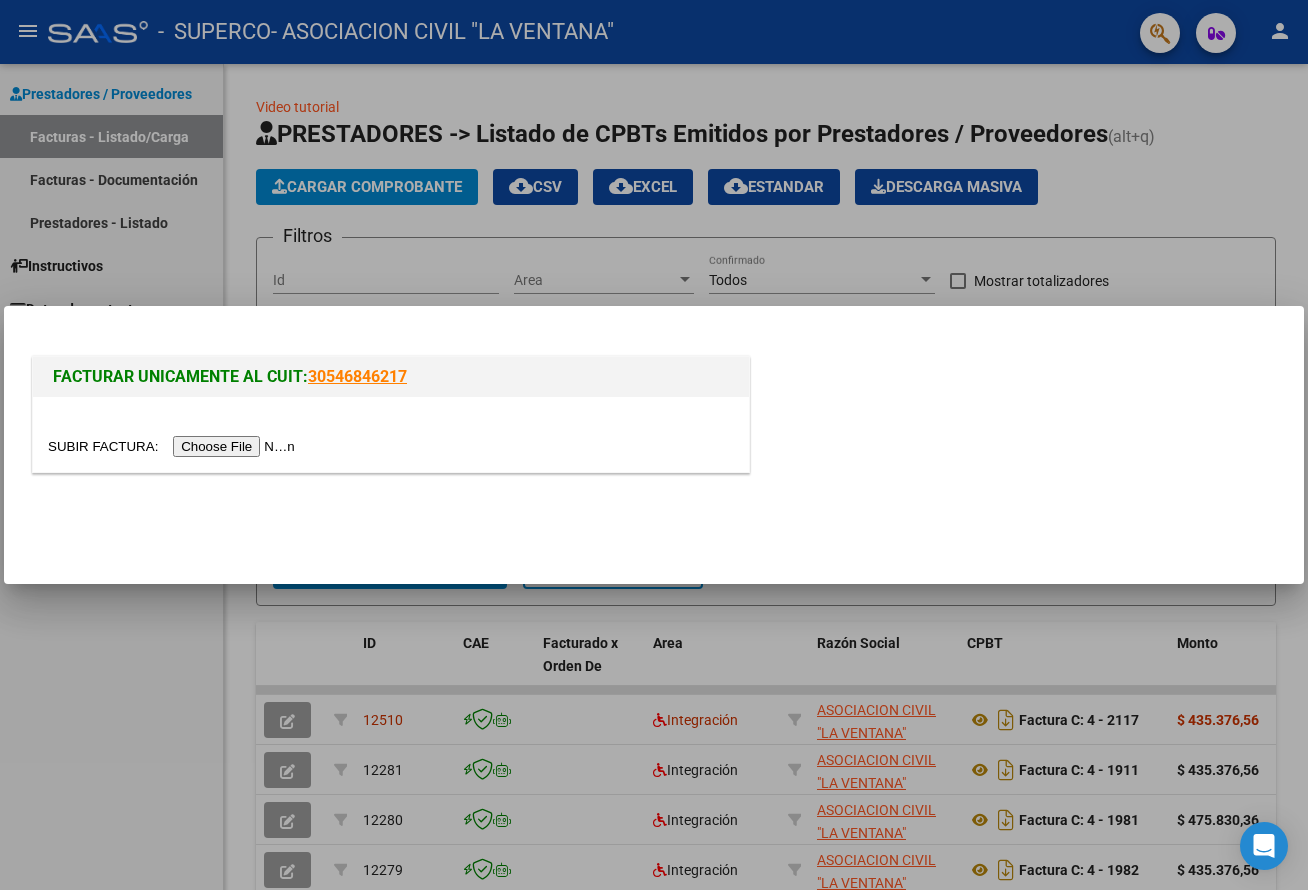 click at bounding box center (174, 446) 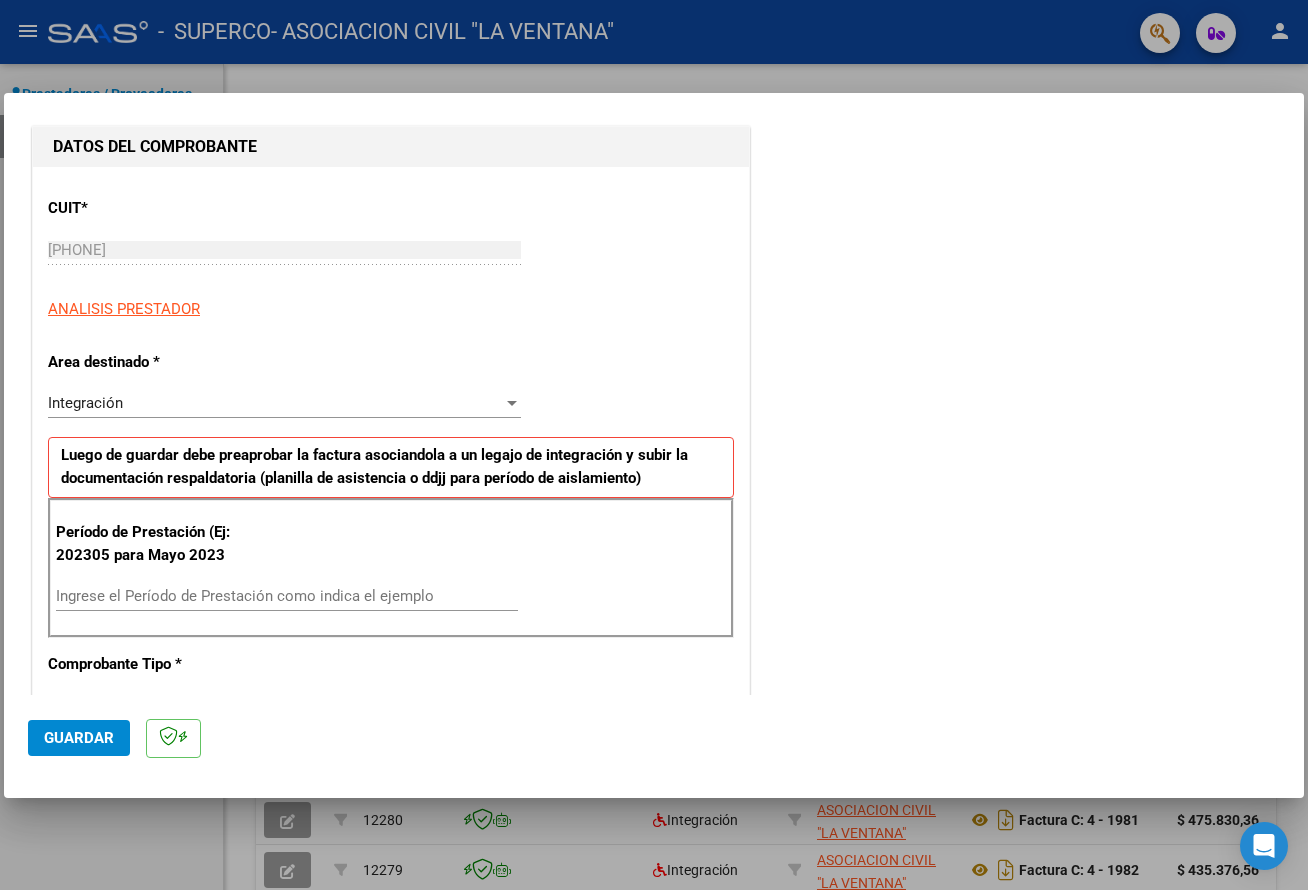 scroll, scrollTop: 300, scrollLeft: 0, axis: vertical 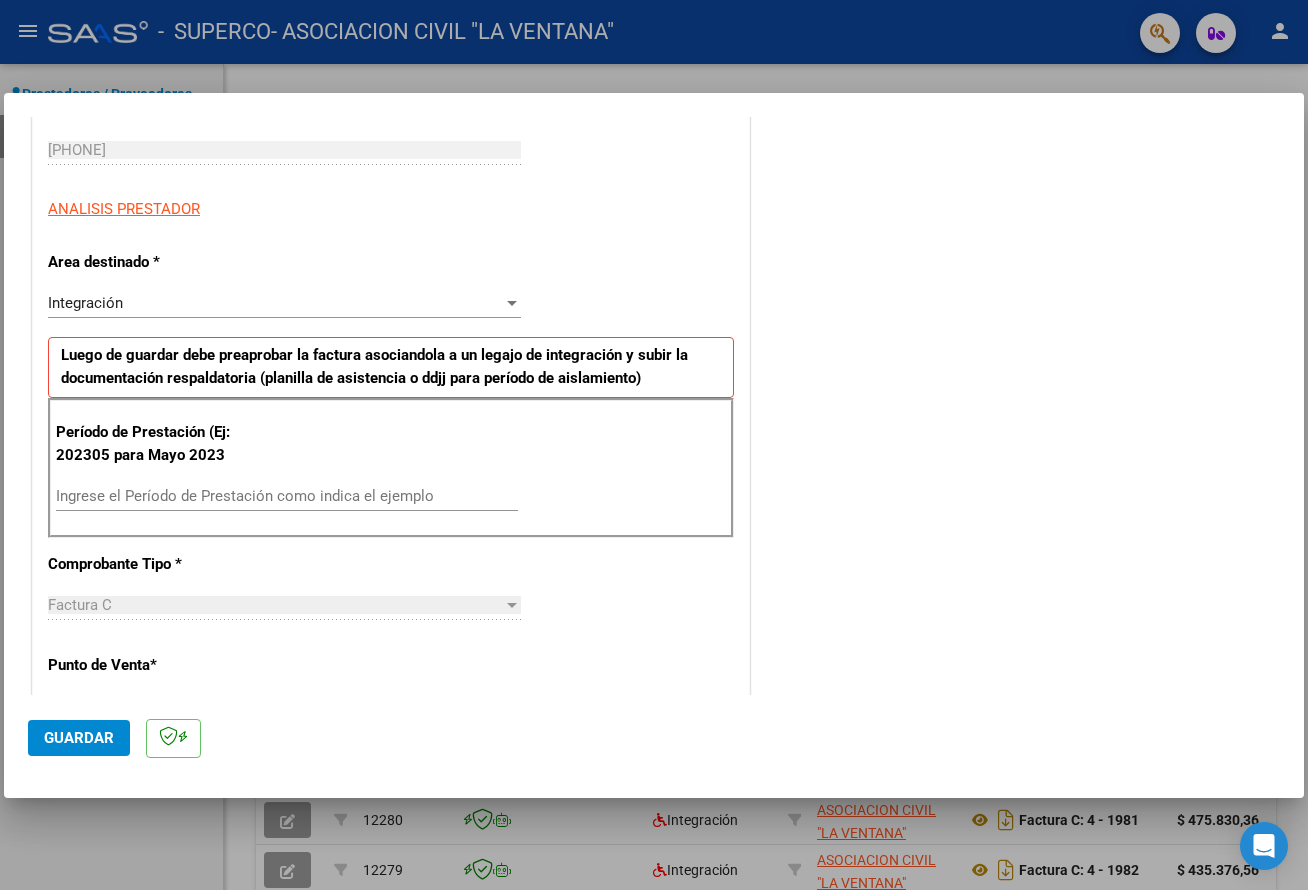 click on "Ingrese el Período de Prestación como indica el ejemplo" at bounding box center [287, 496] 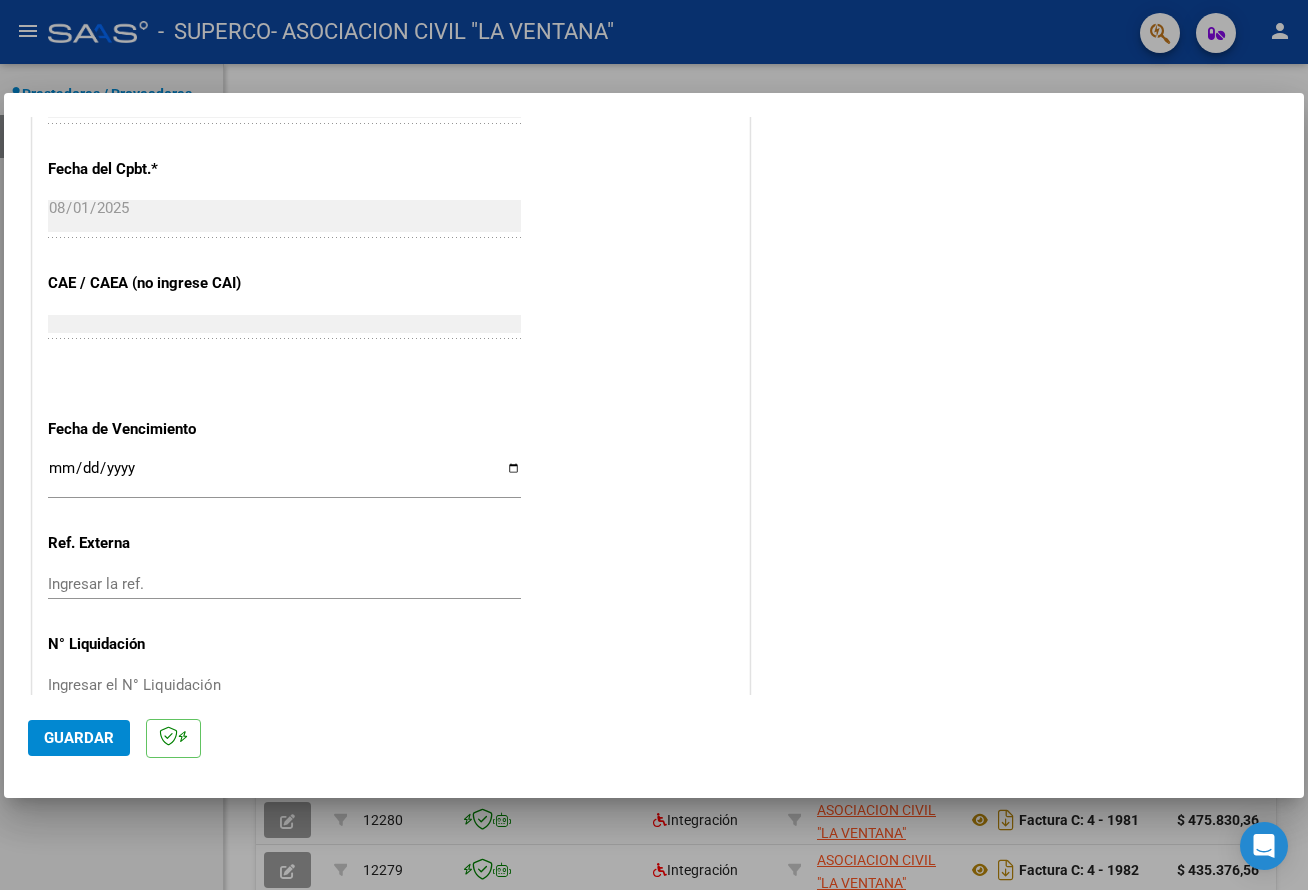 scroll, scrollTop: 1144, scrollLeft: 0, axis: vertical 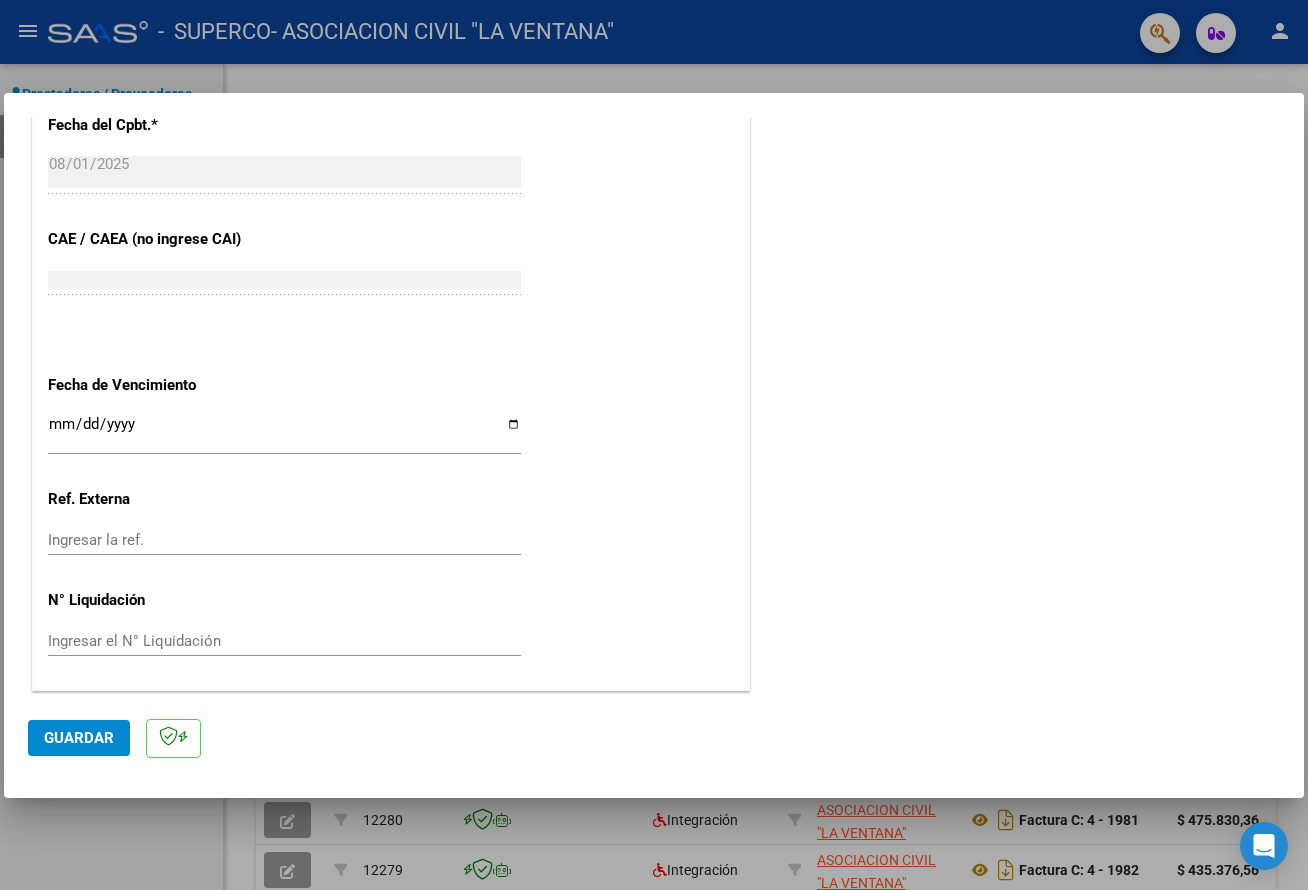 type on "202507" 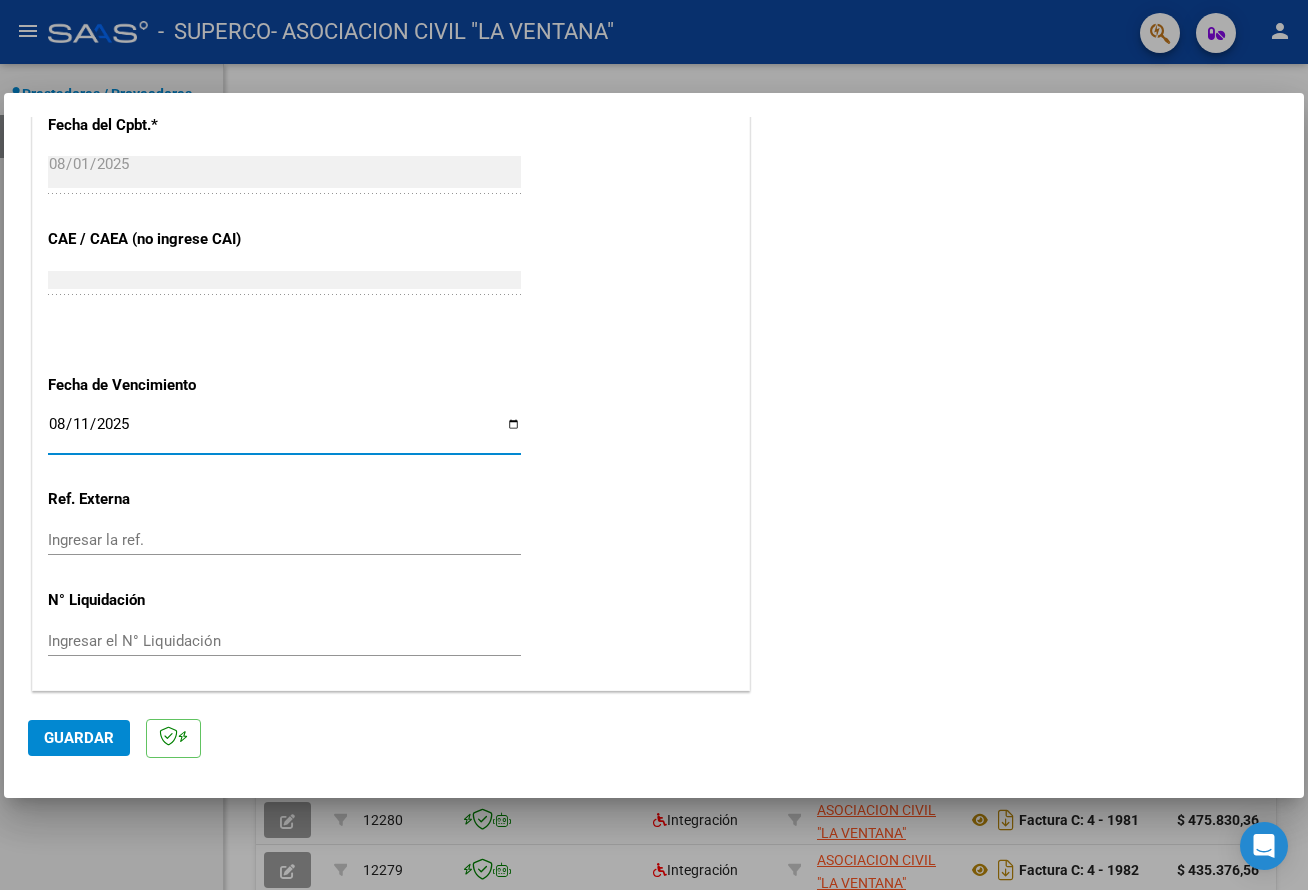 type on "2025-08-11" 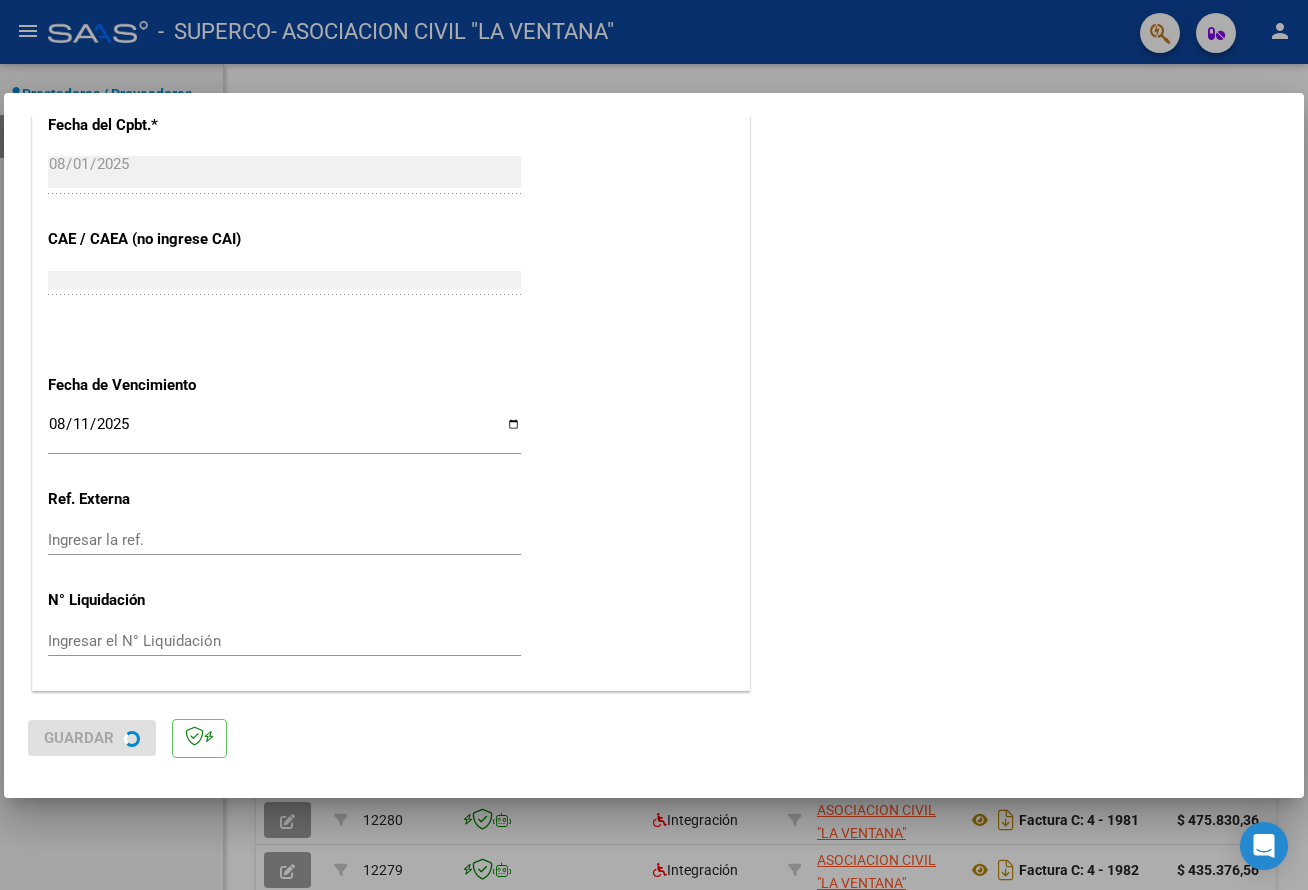 scroll, scrollTop: 0, scrollLeft: 0, axis: both 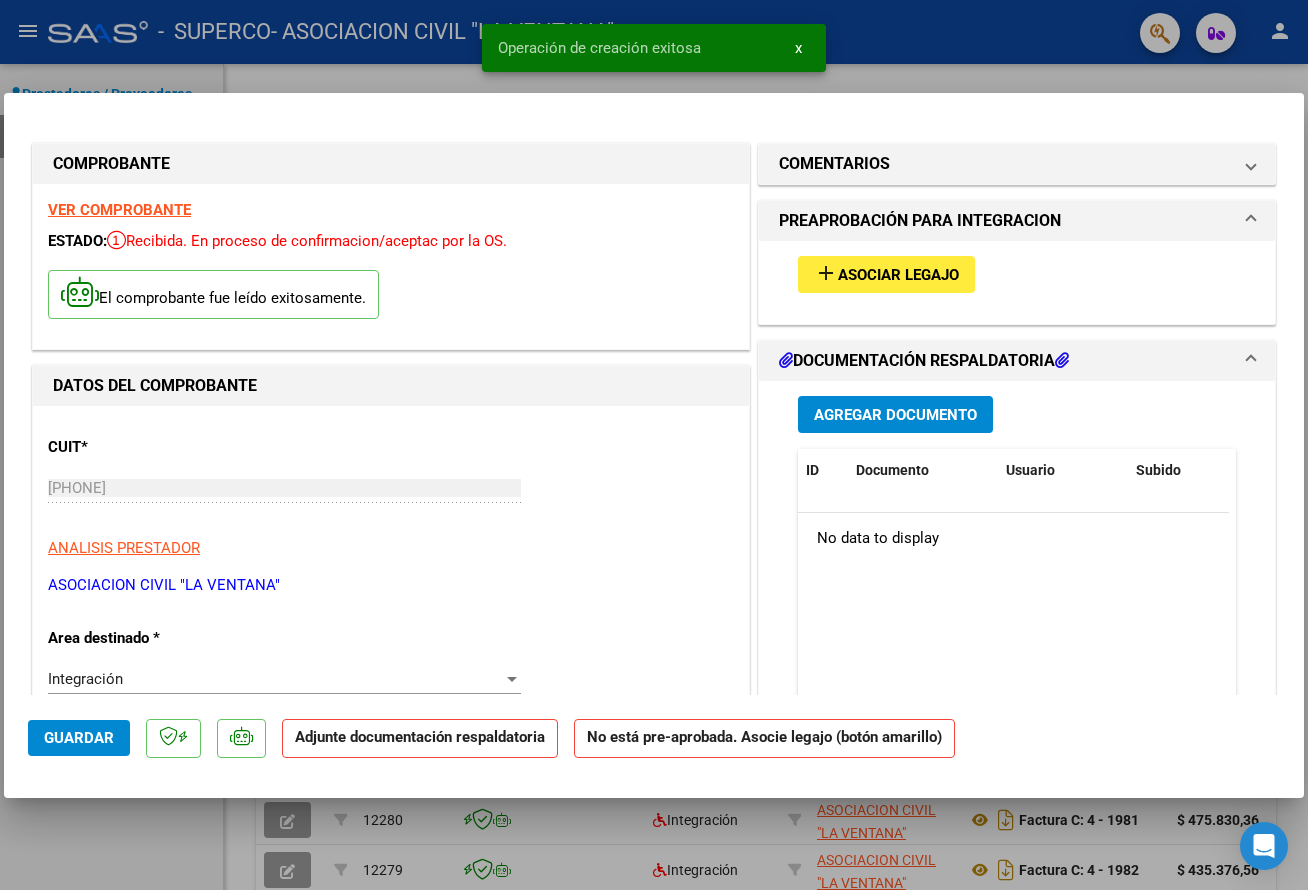 click on "Asociar Legajo" at bounding box center [898, 275] 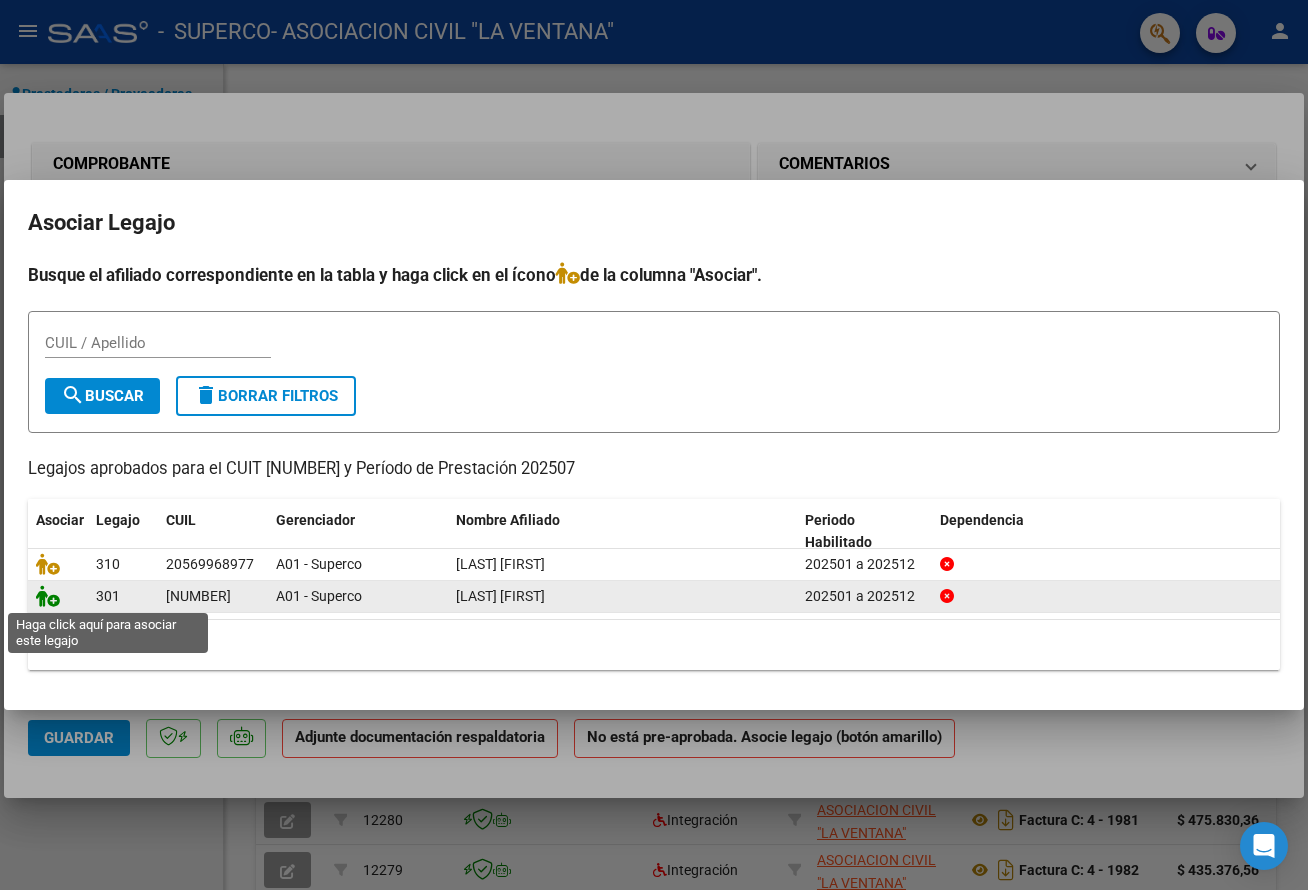 click 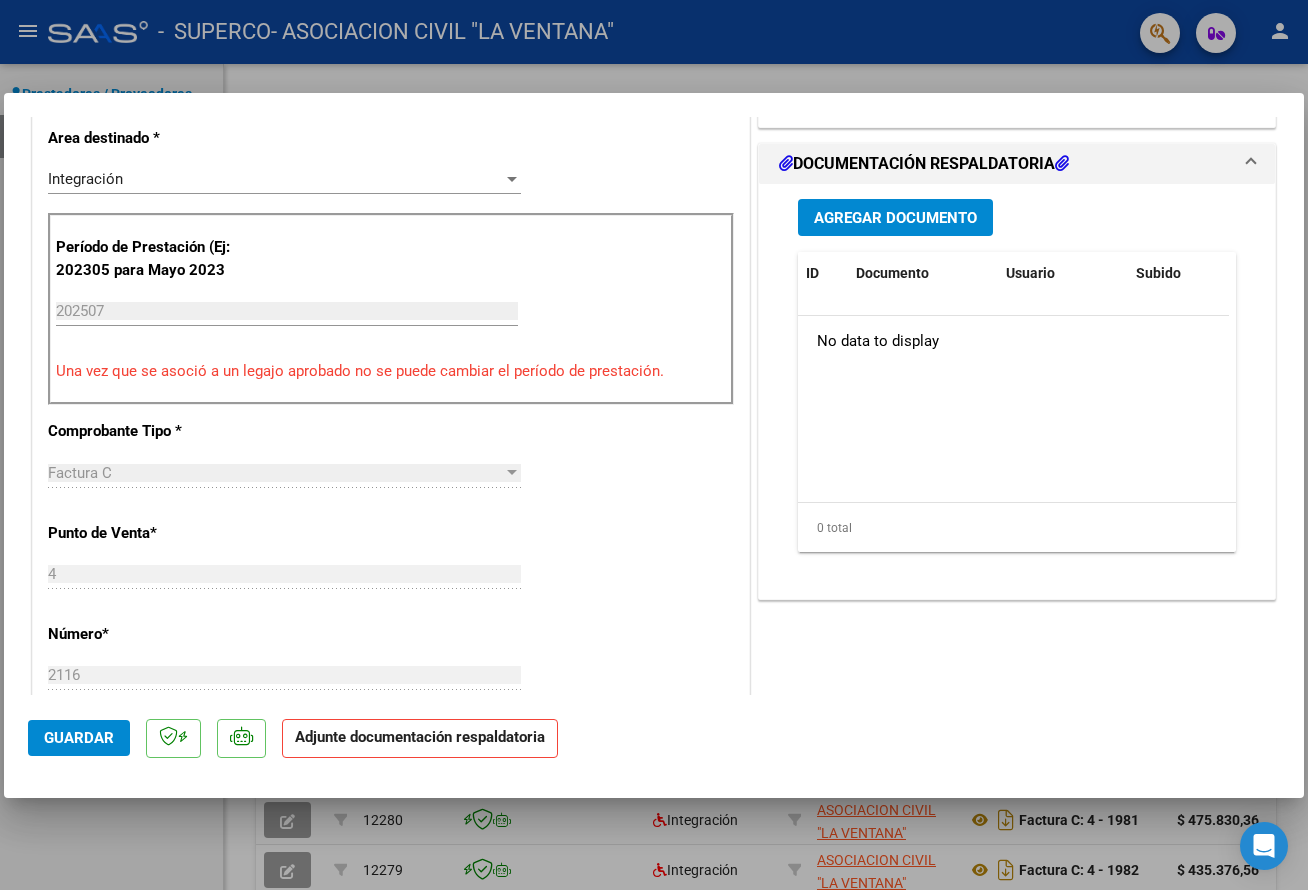 scroll, scrollTop: 300, scrollLeft: 0, axis: vertical 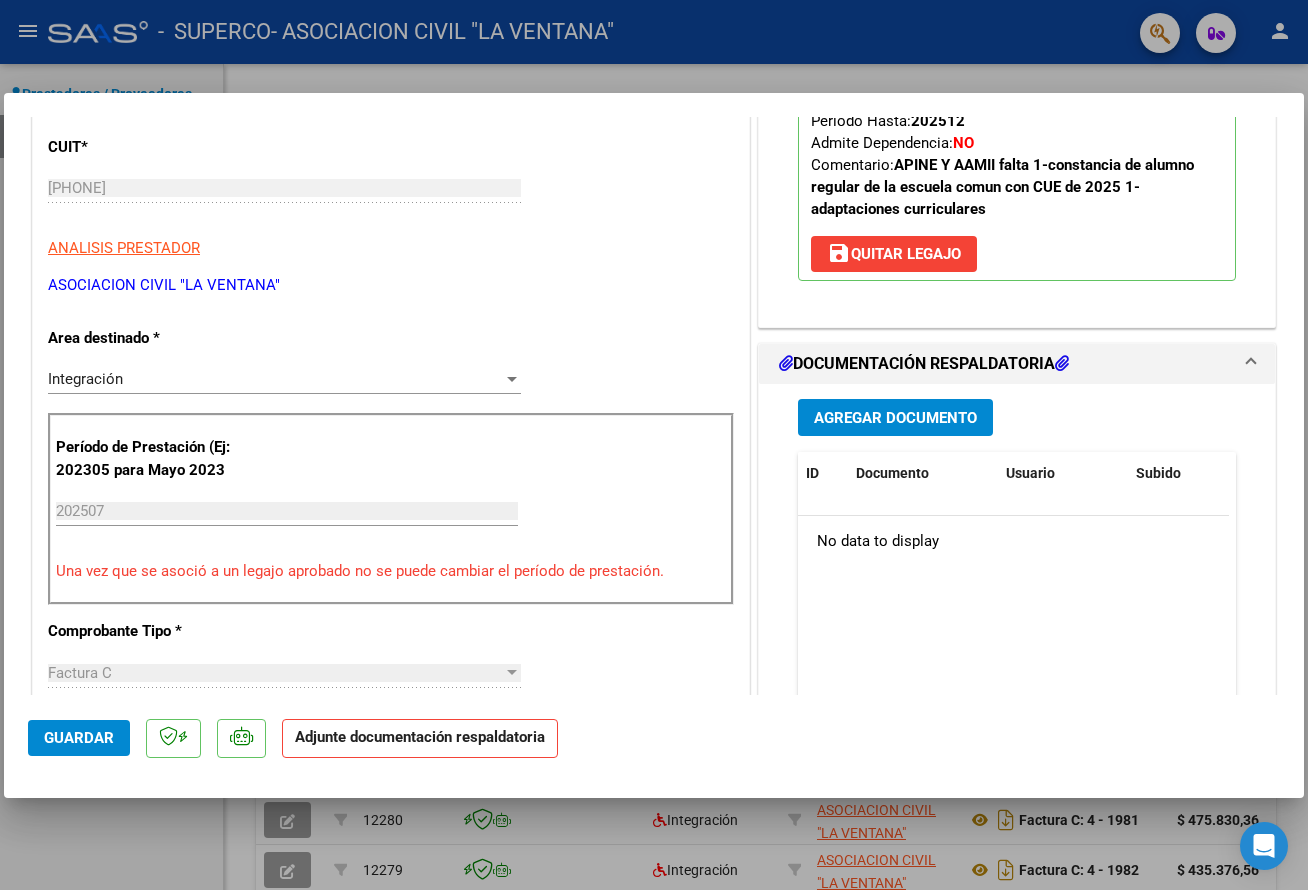 click on "Agregar Documento" at bounding box center [895, 418] 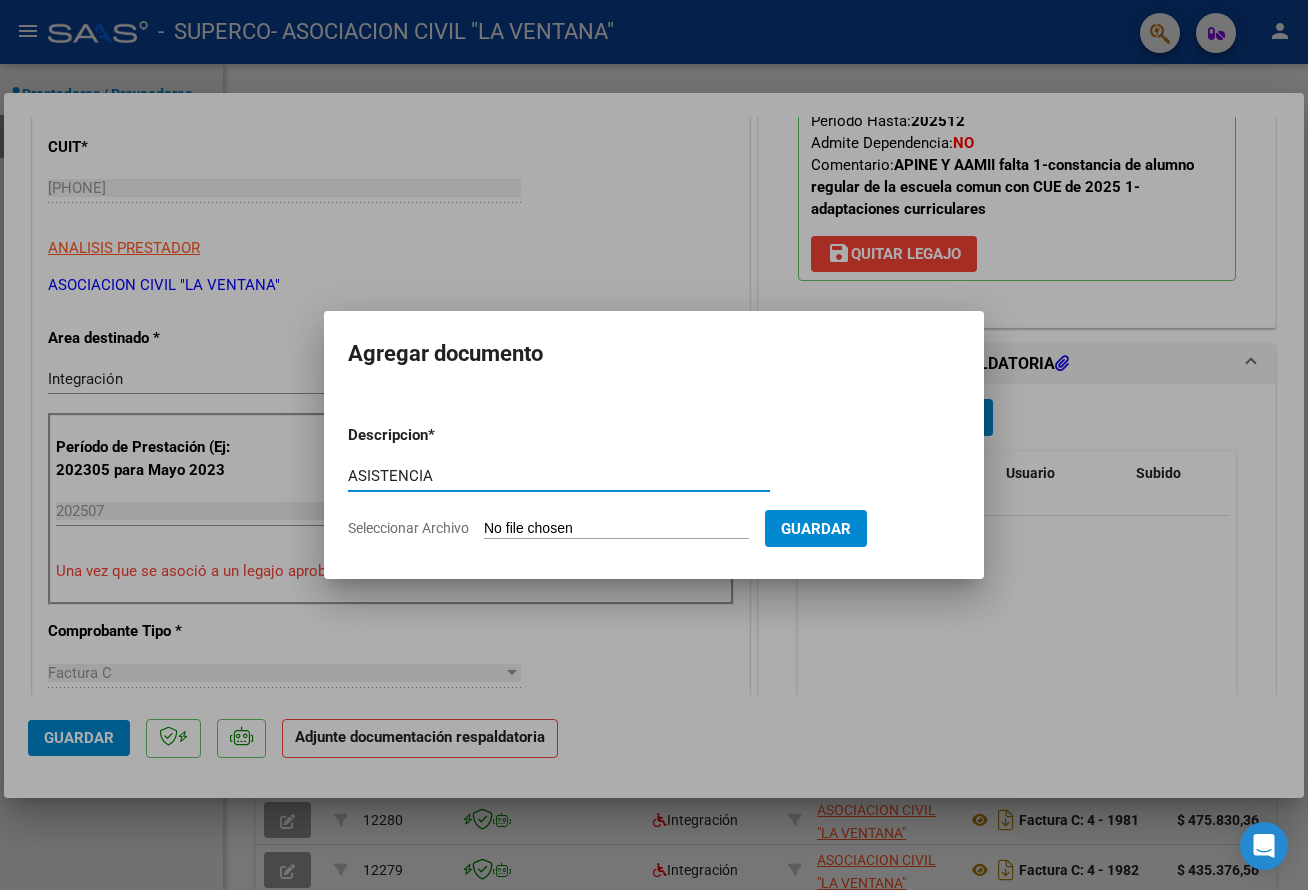 type on "ASISTENCIA" 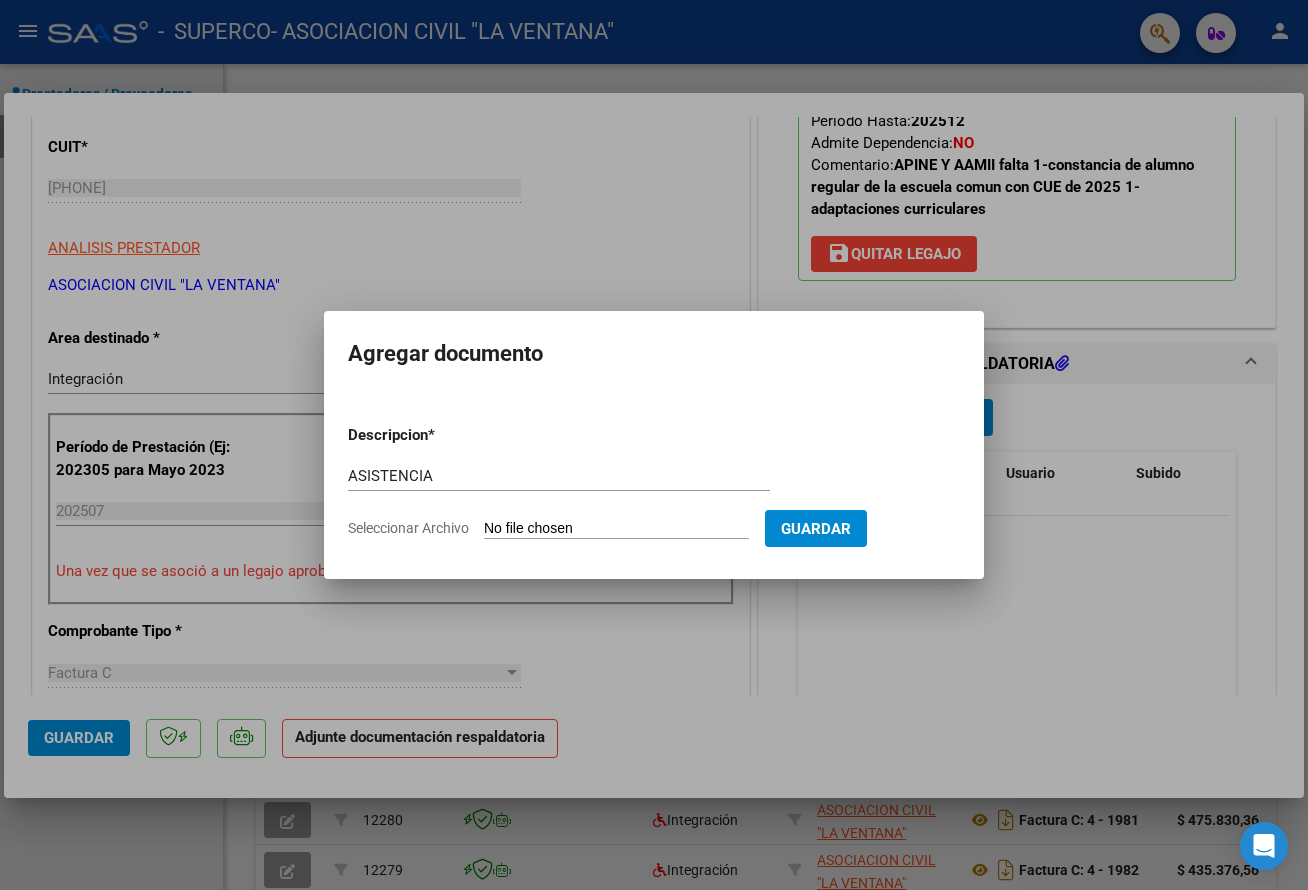 type on "C:\fakepath\MAZZIOTTI JULIO SAIE.pdf" 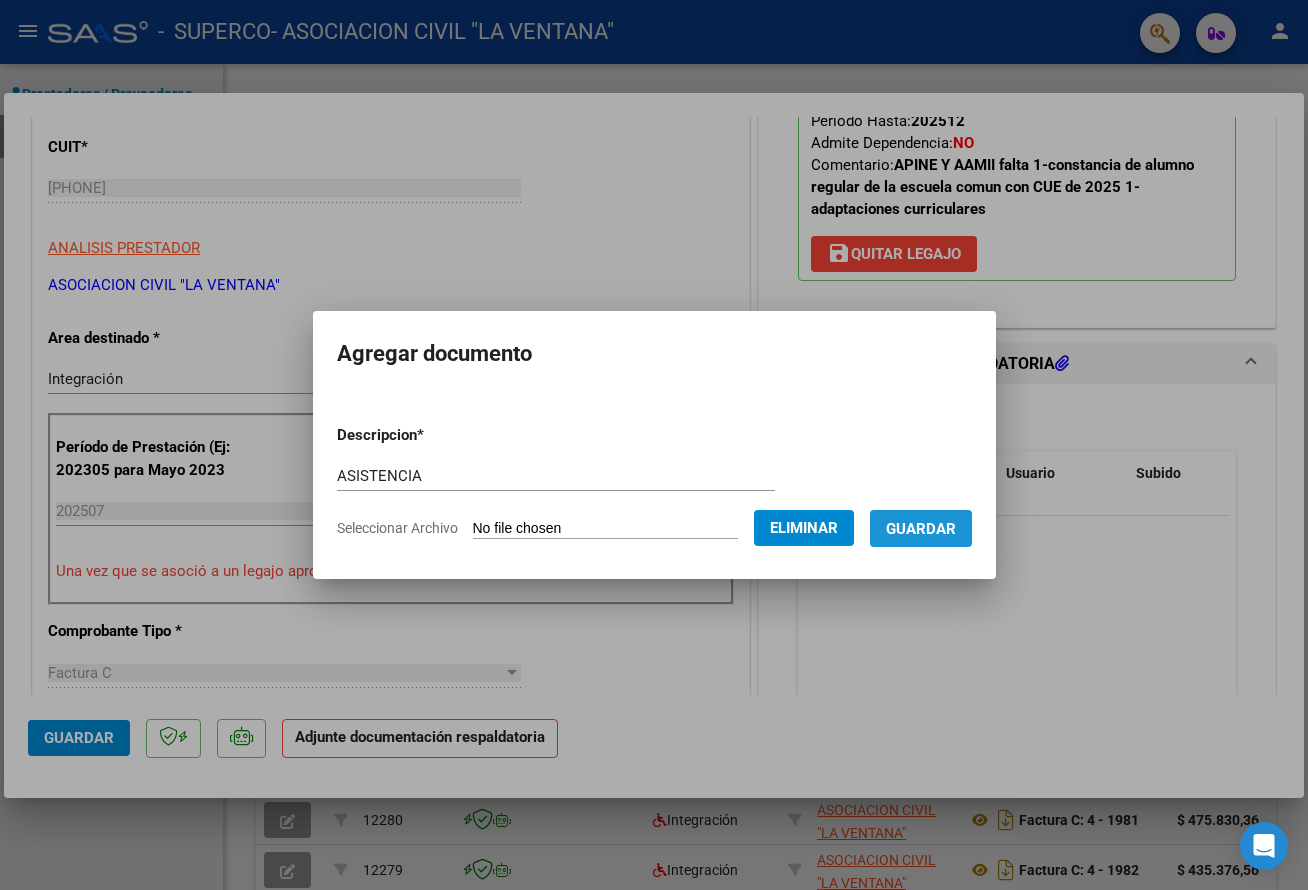 click on "Guardar" at bounding box center [921, 529] 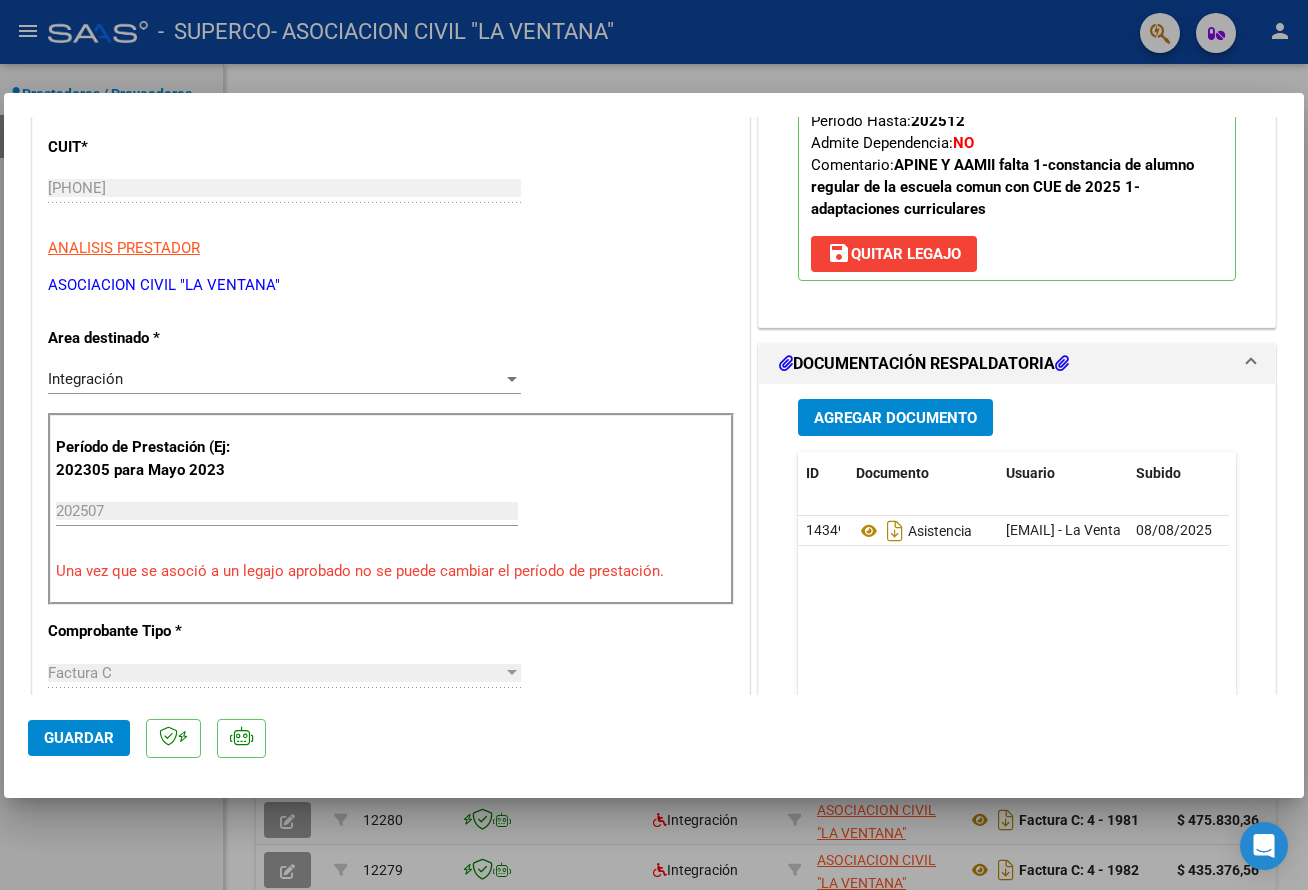 click at bounding box center [654, 445] 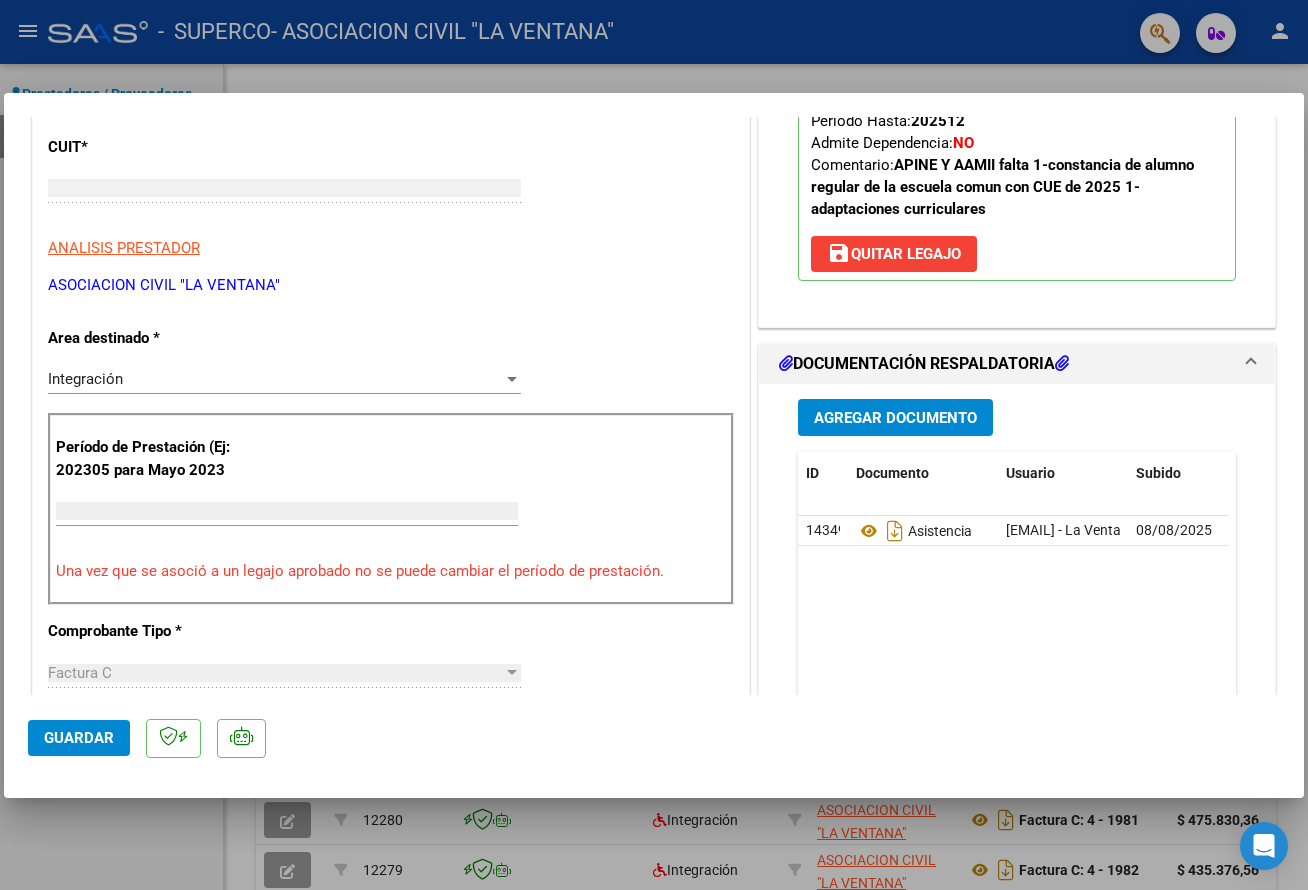 scroll, scrollTop: 0, scrollLeft: 0, axis: both 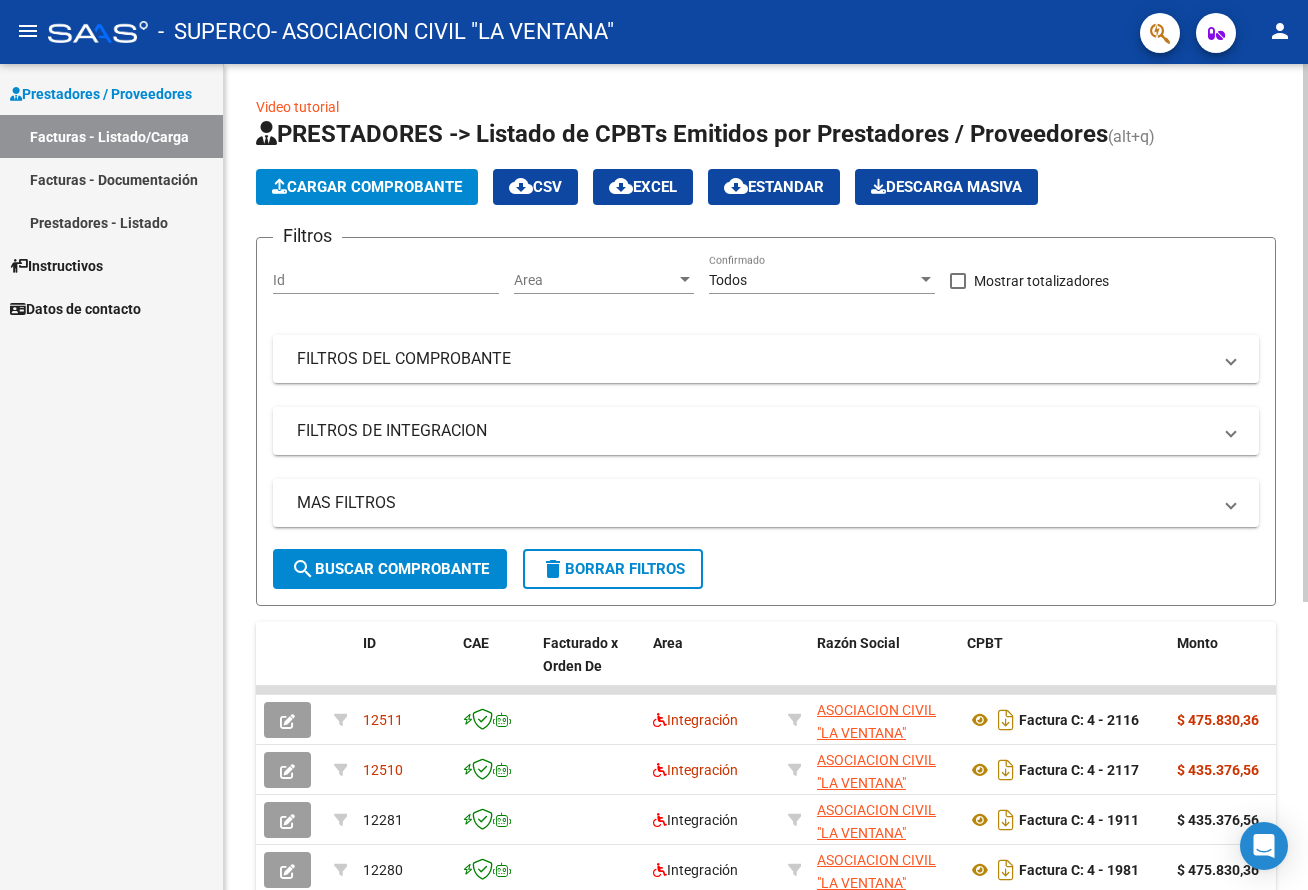 click on "Cargar Comprobante" 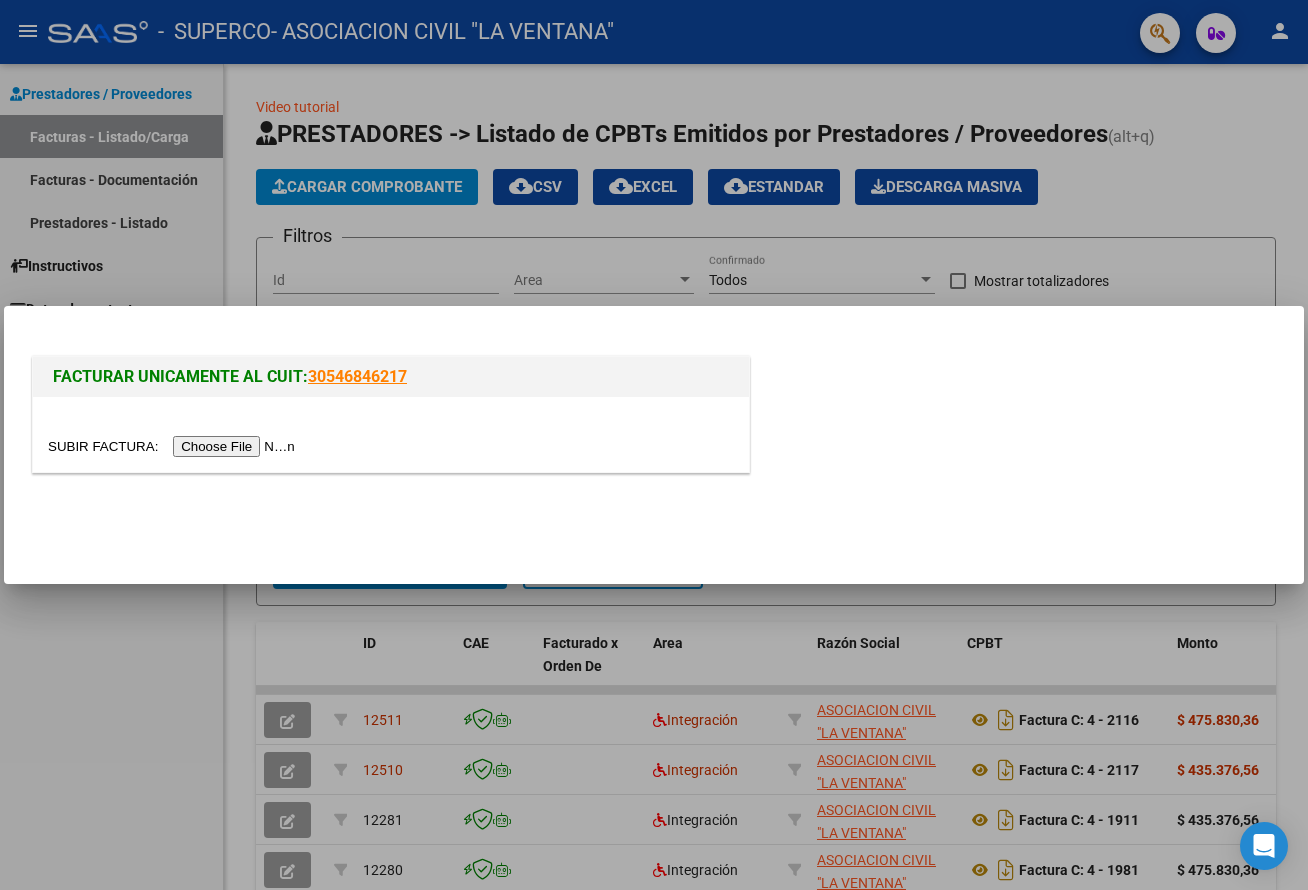 click at bounding box center (174, 446) 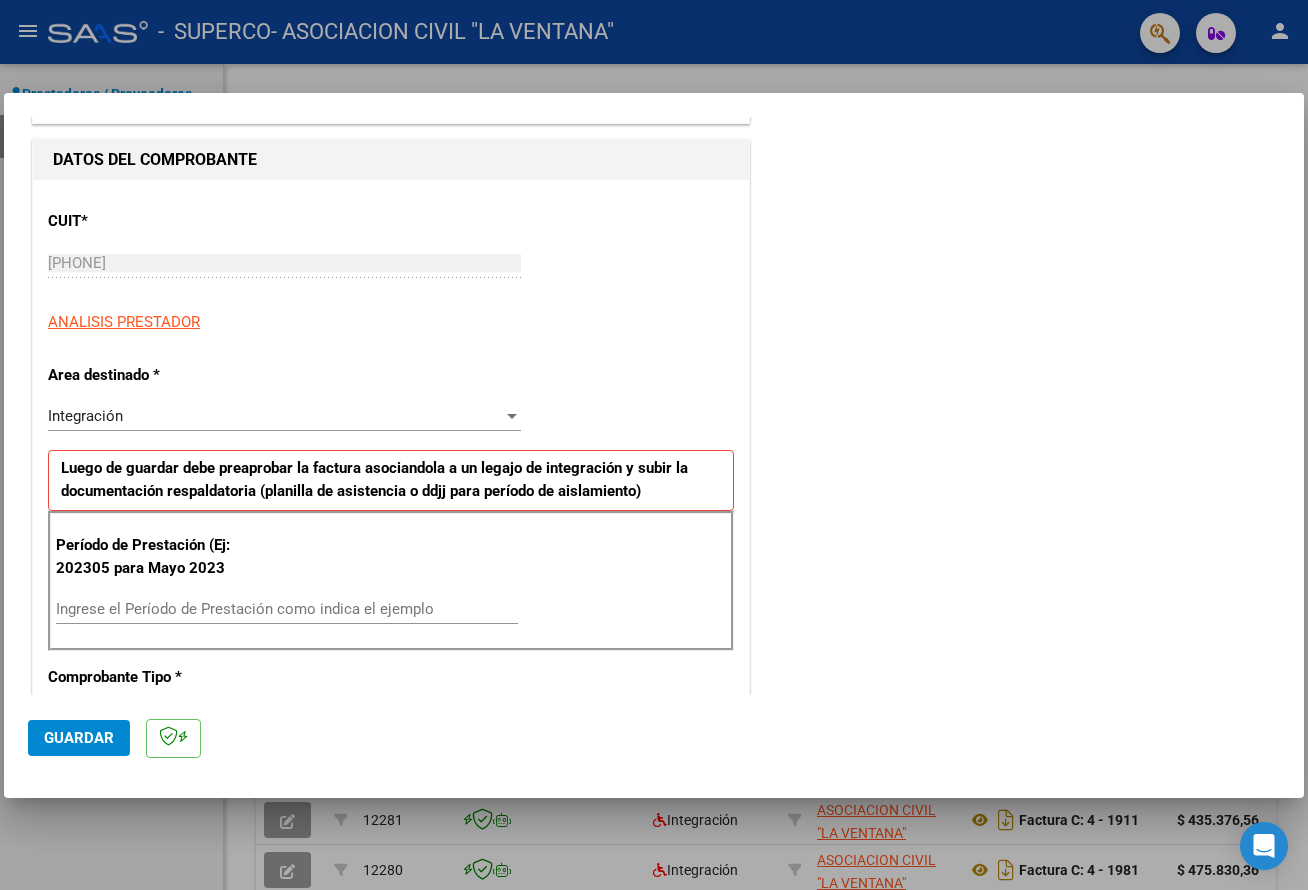 scroll, scrollTop: 200, scrollLeft: 0, axis: vertical 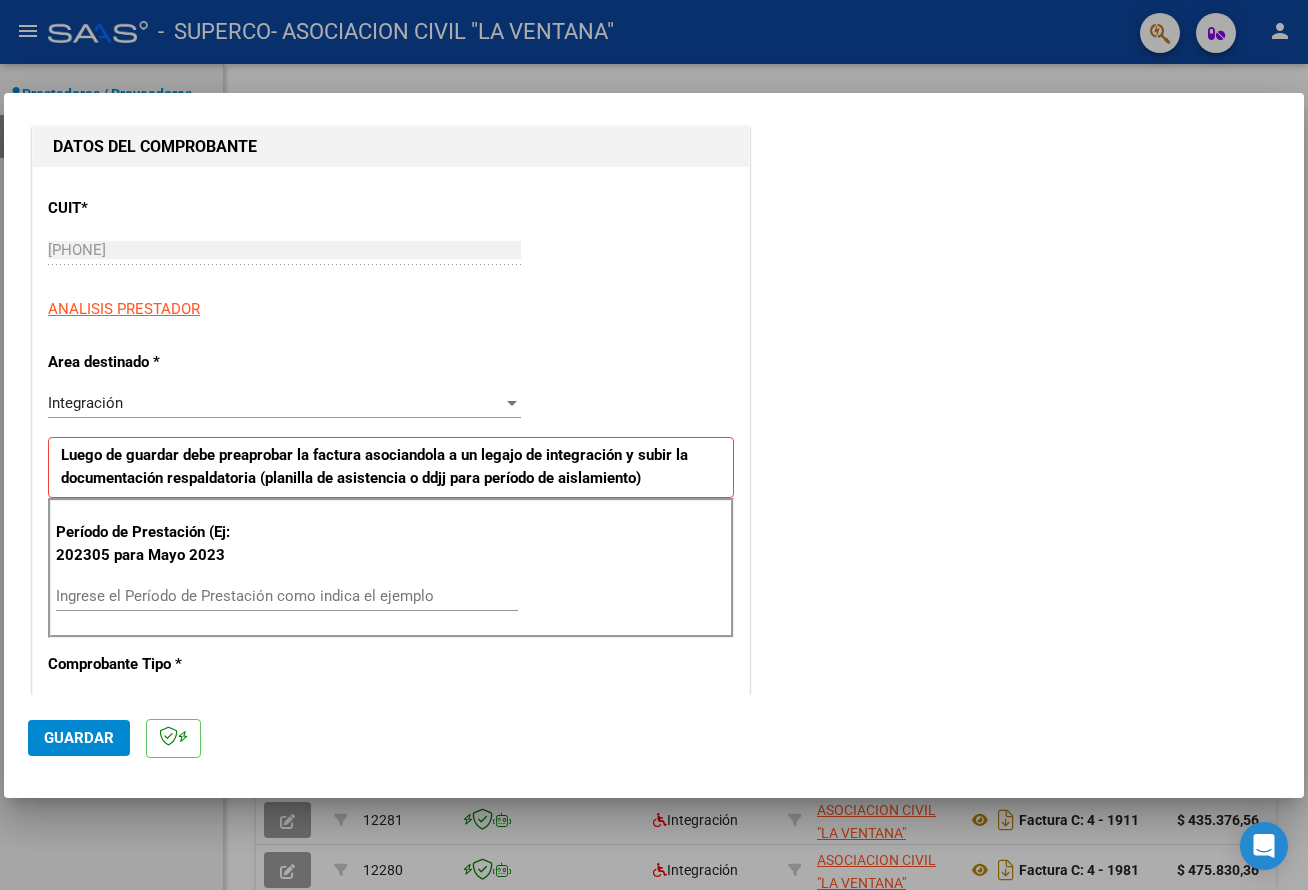 click on "Ingrese el Período de Prestación como indica el ejemplo" at bounding box center [287, 596] 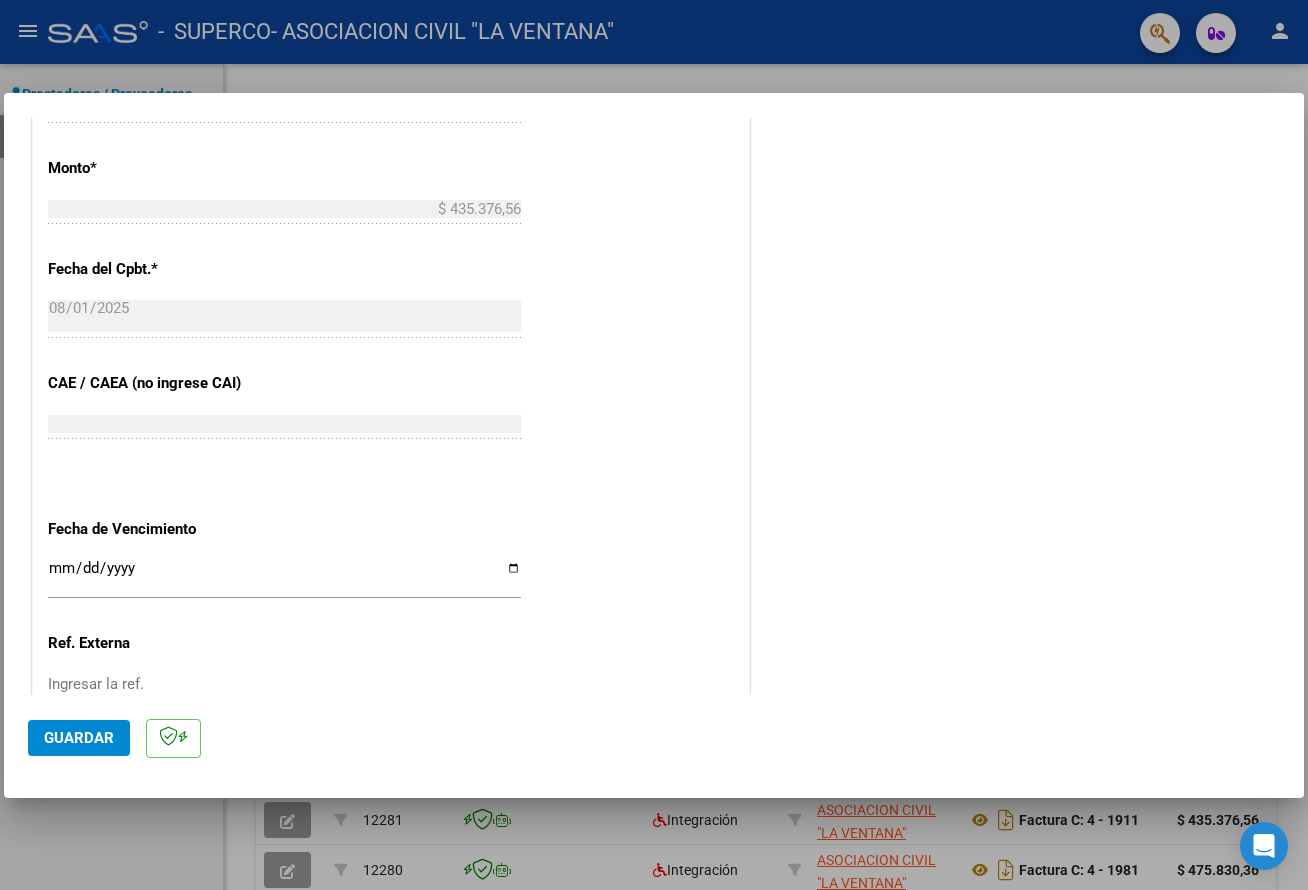 scroll, scrollTop: 1100, scrollLeft: 0, axis: vertical 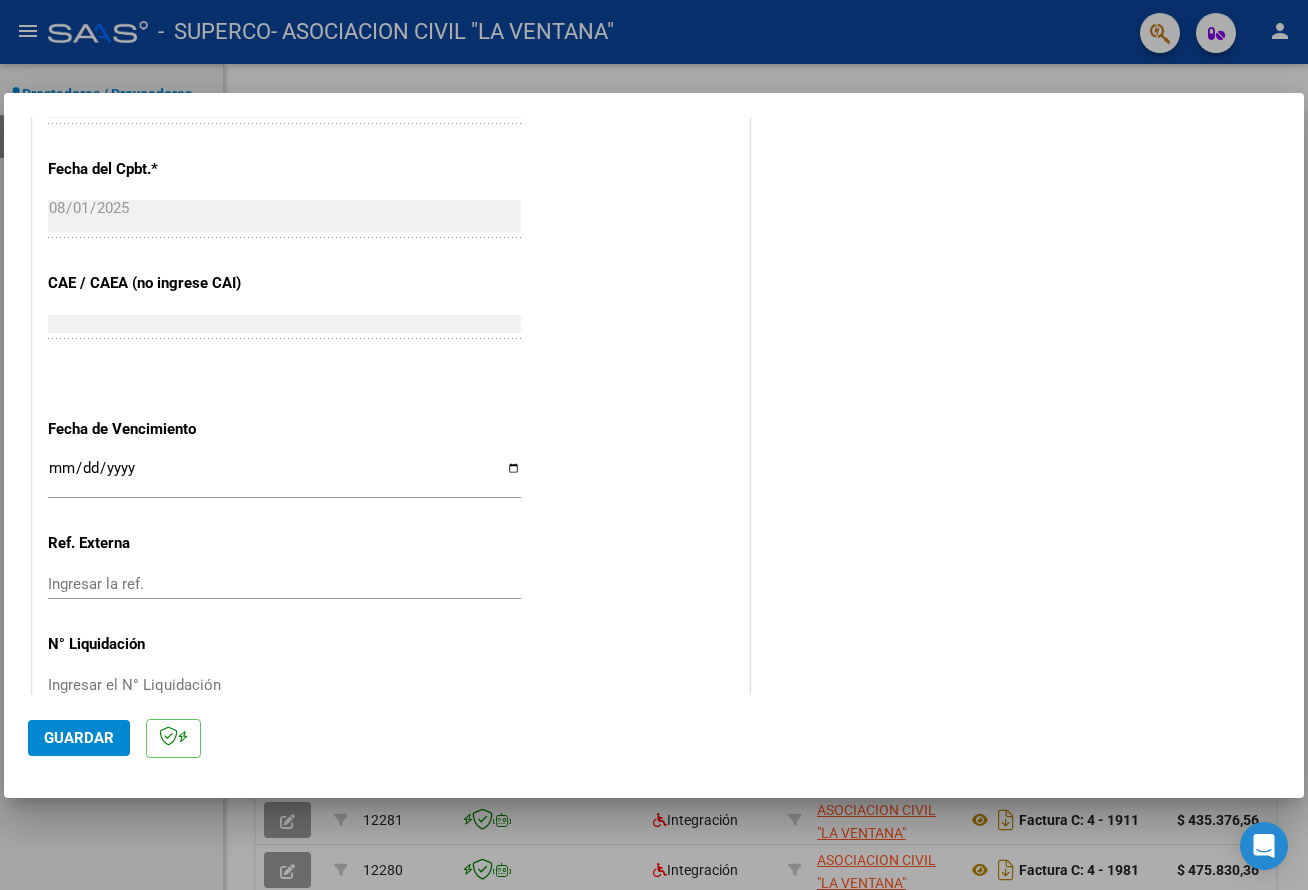 type on "202507" 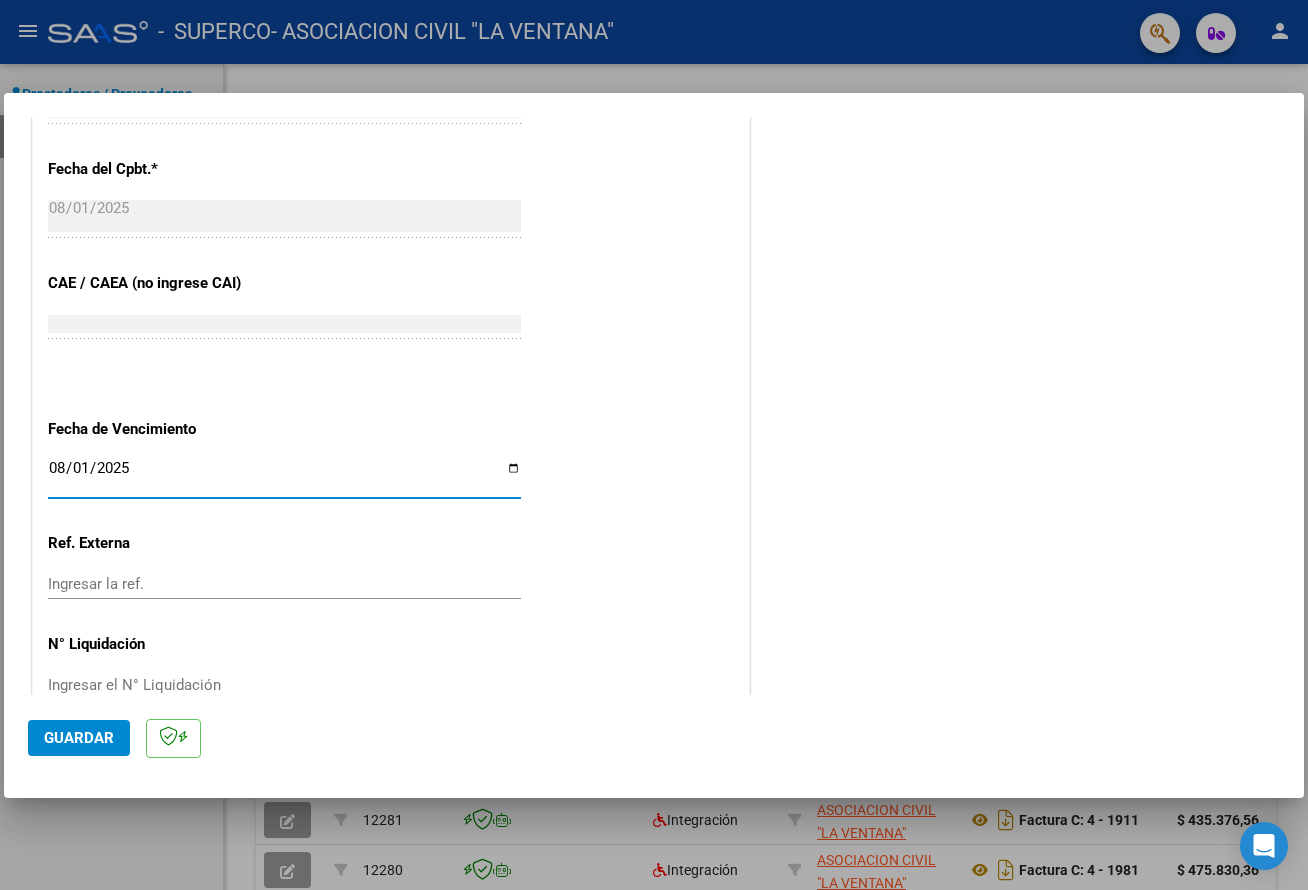 scroll, scrollTop: 1144, scrollLeft: 0, axis: vertical 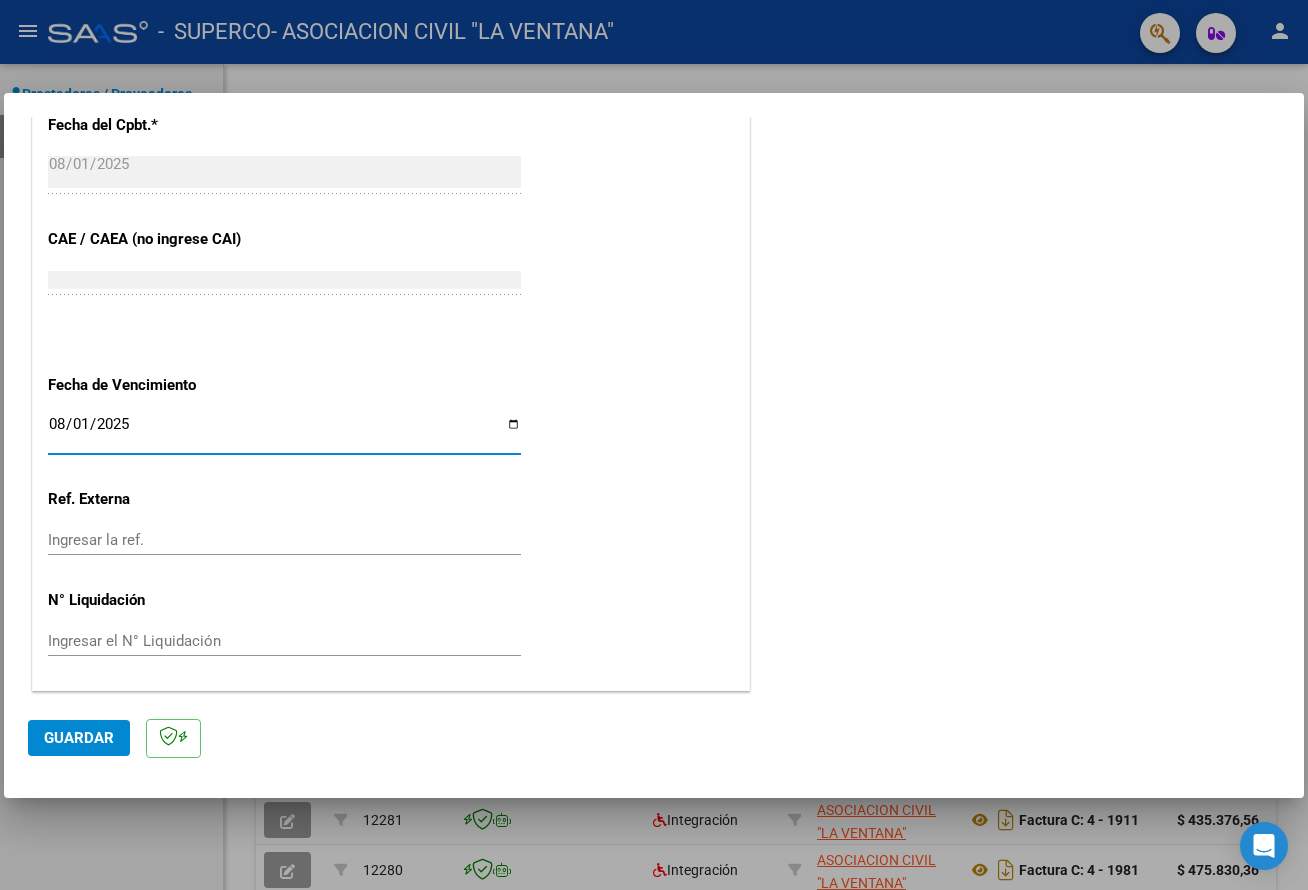 click on "2025-08-01" at bounding box center (284, 432) 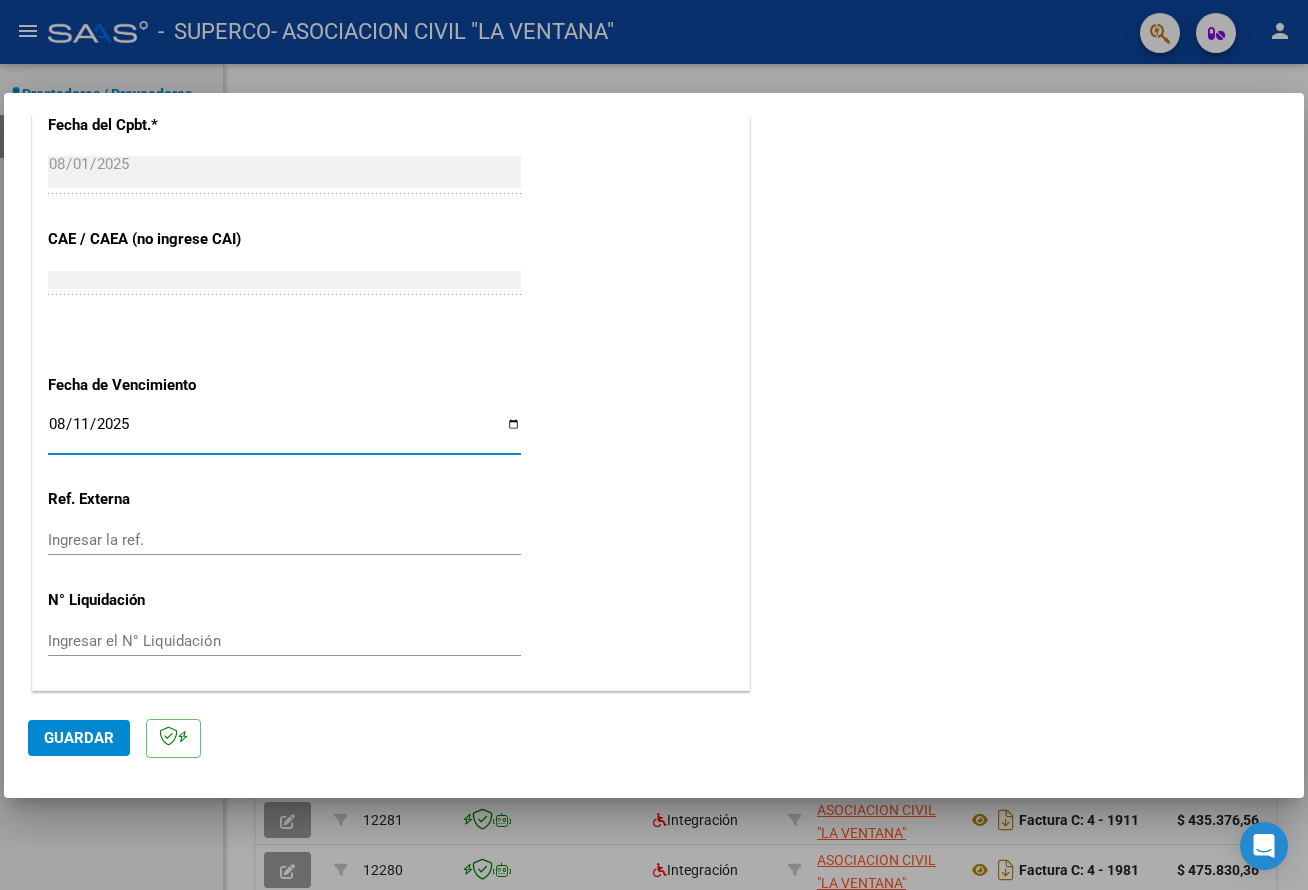 type on "2025-08-11" 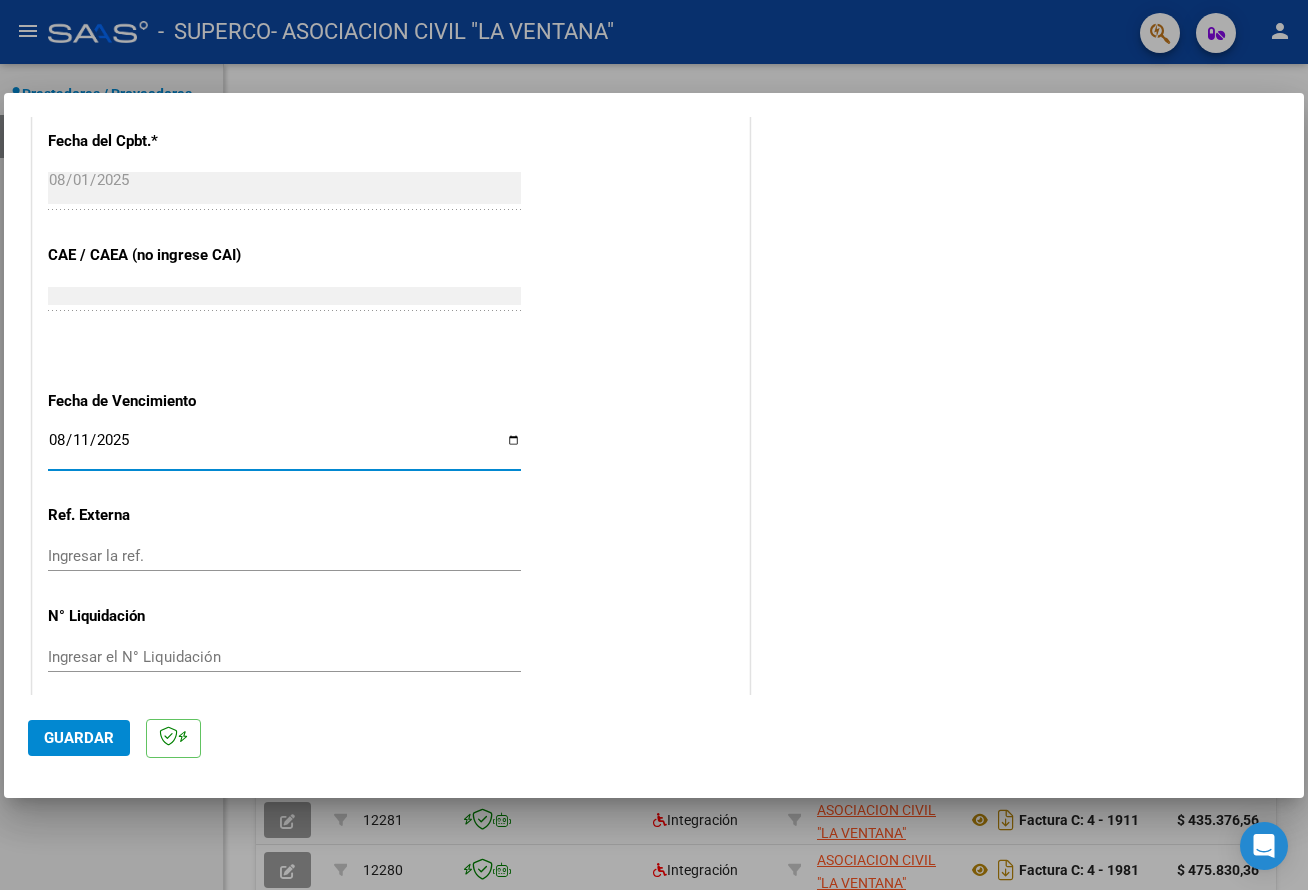 scroll, scrollTop: 1144, scrollLeft: 0, axis: vertical 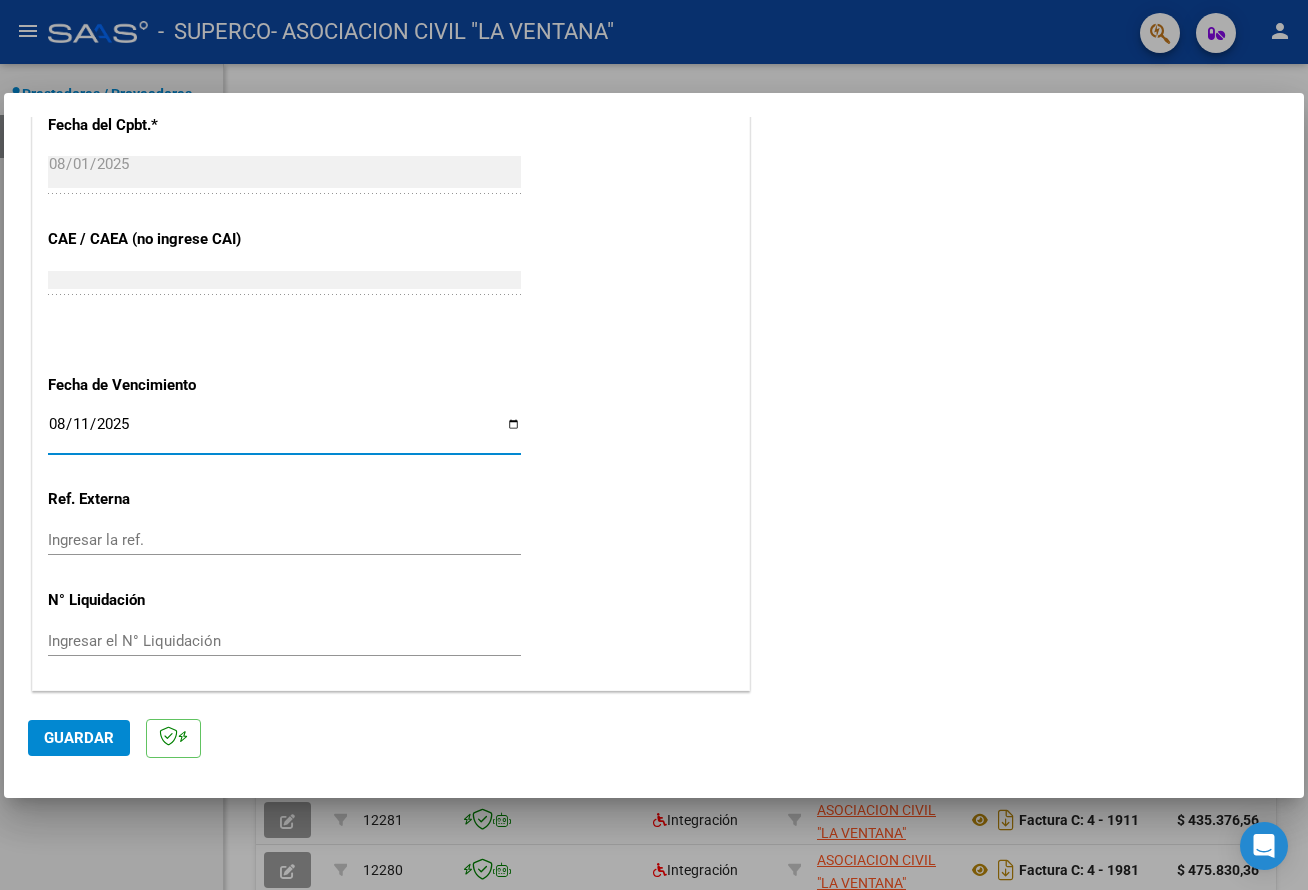 click on "Guardar" 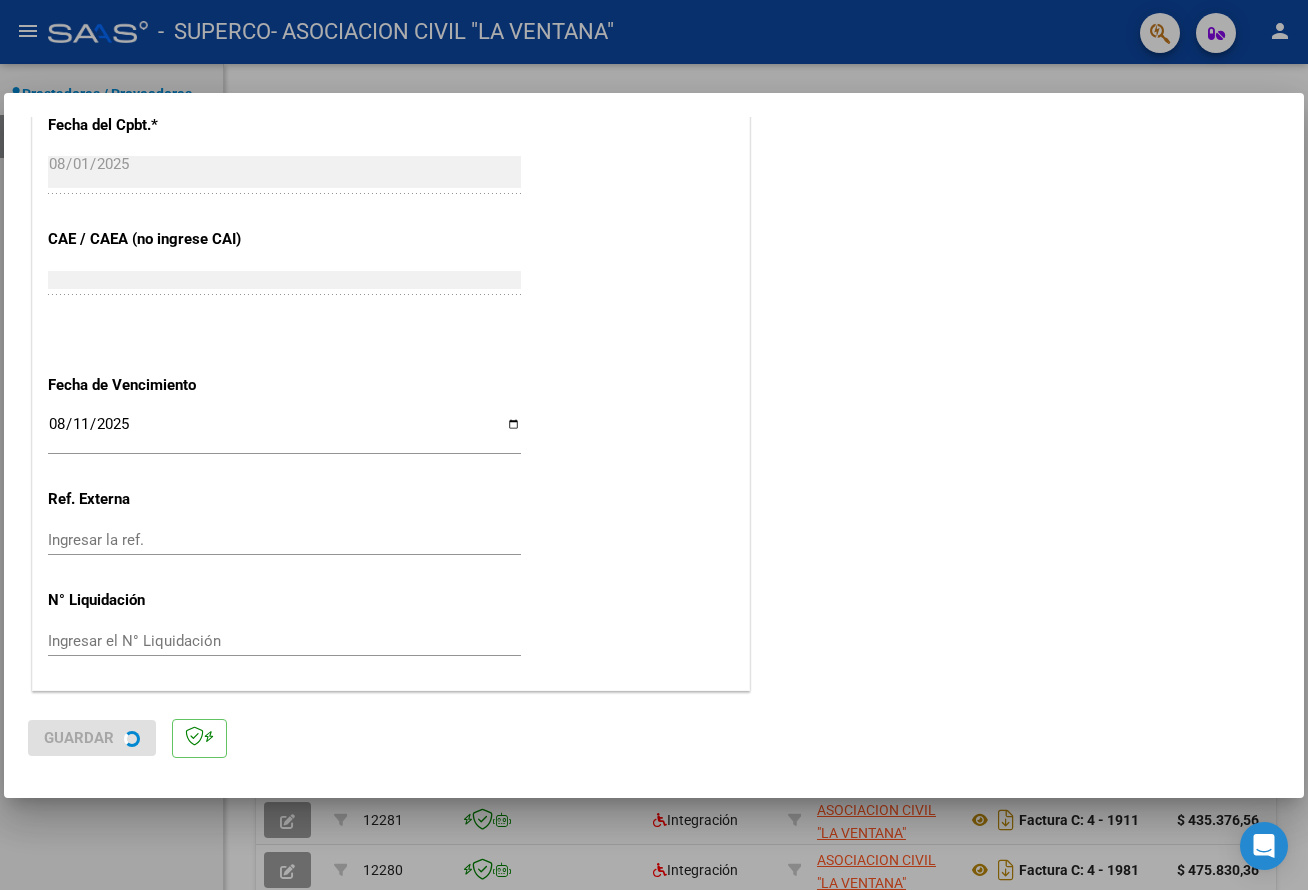 scroll, scrollTop: 0, scrollLeft: 0, axis: both 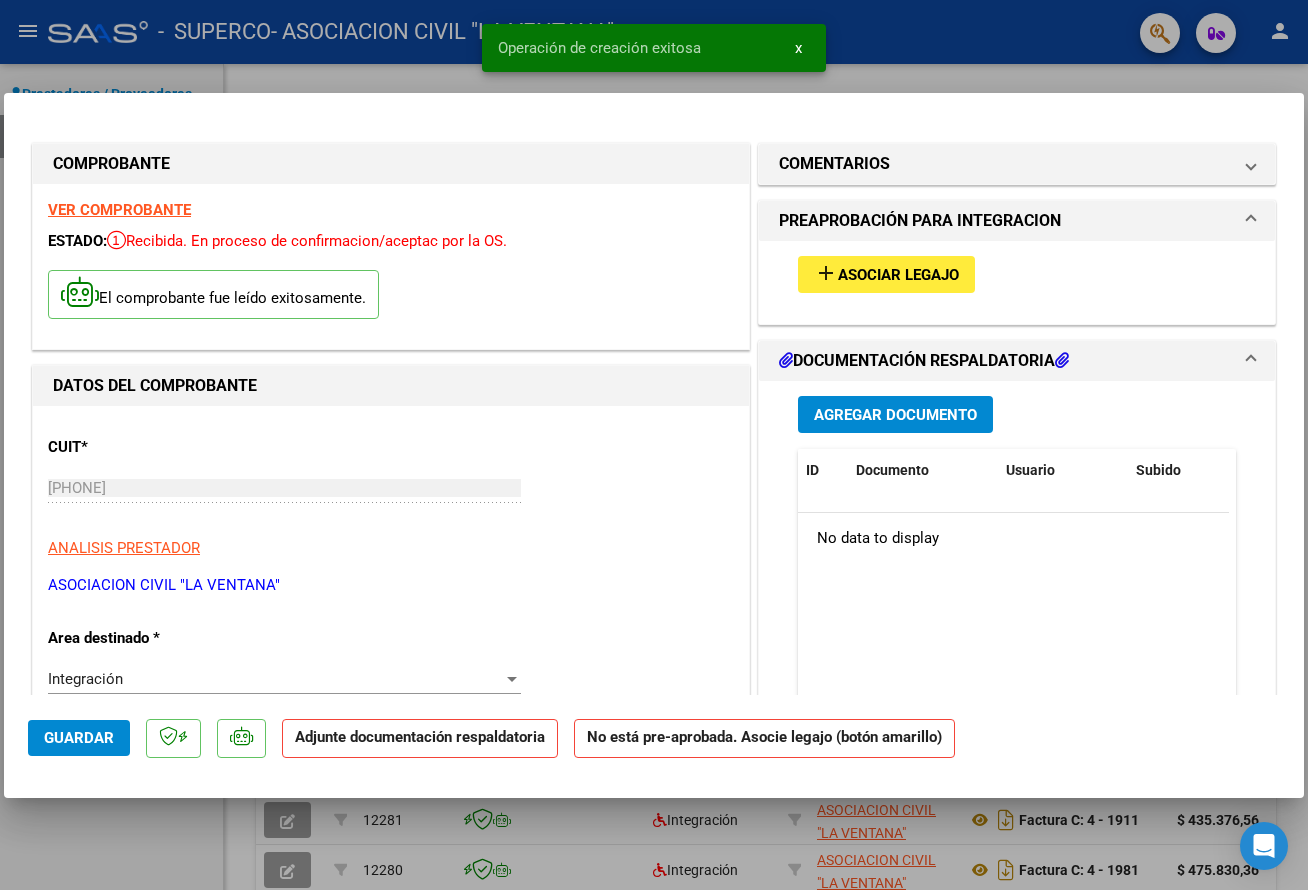 click on "Asociar Legajo" at bounding box center [898, 275] 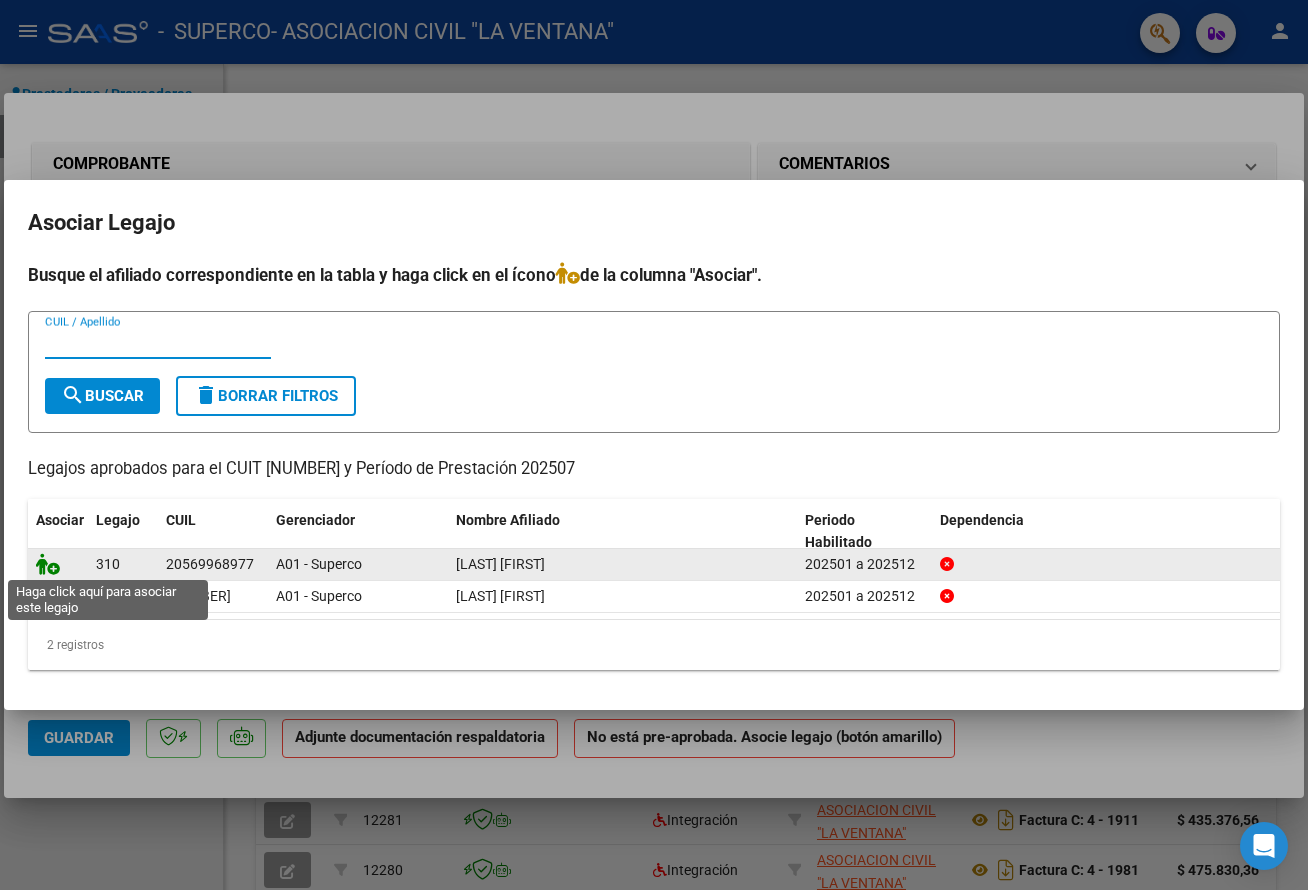 click 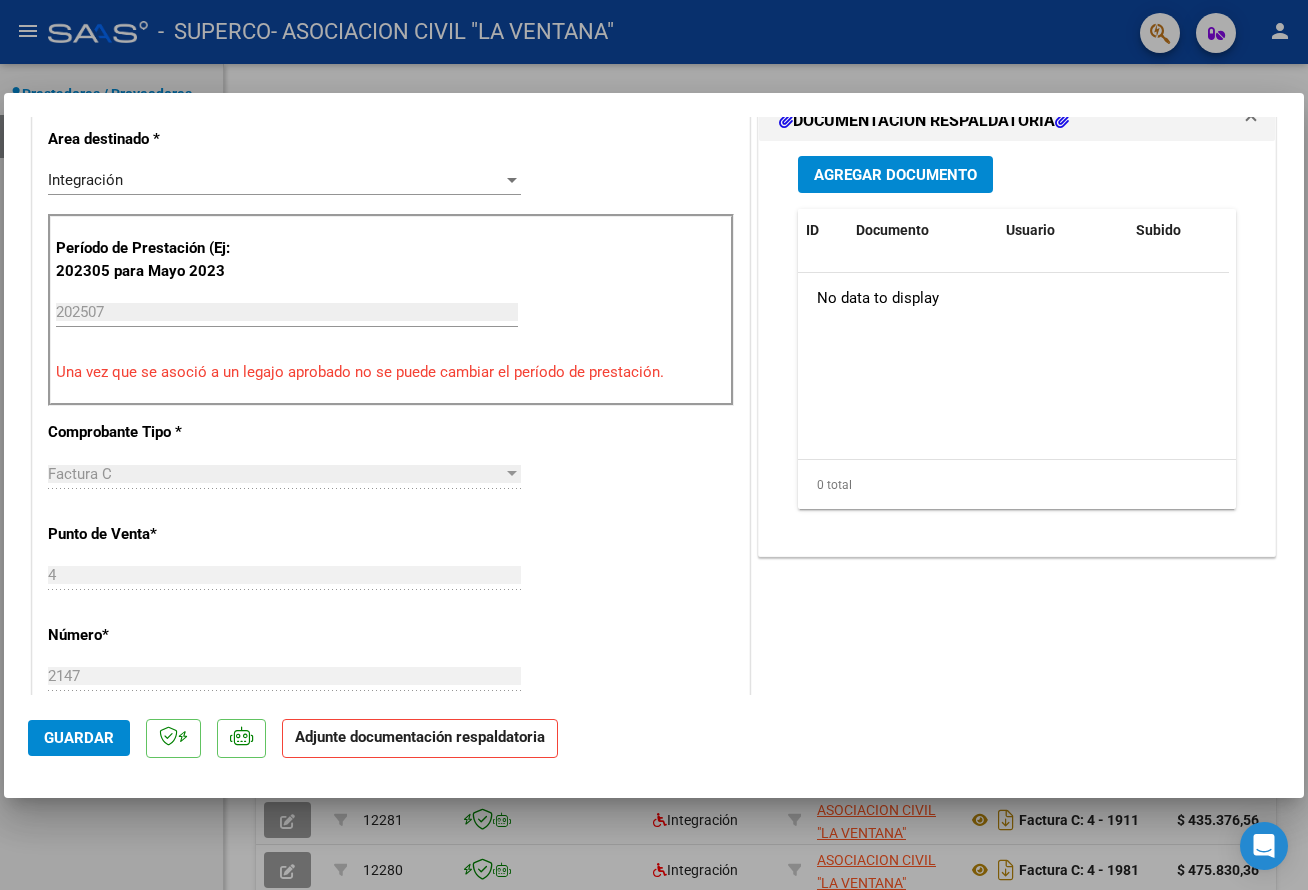 scroll, scrollTop: 500, scrollLeft: 0, axis: vertical 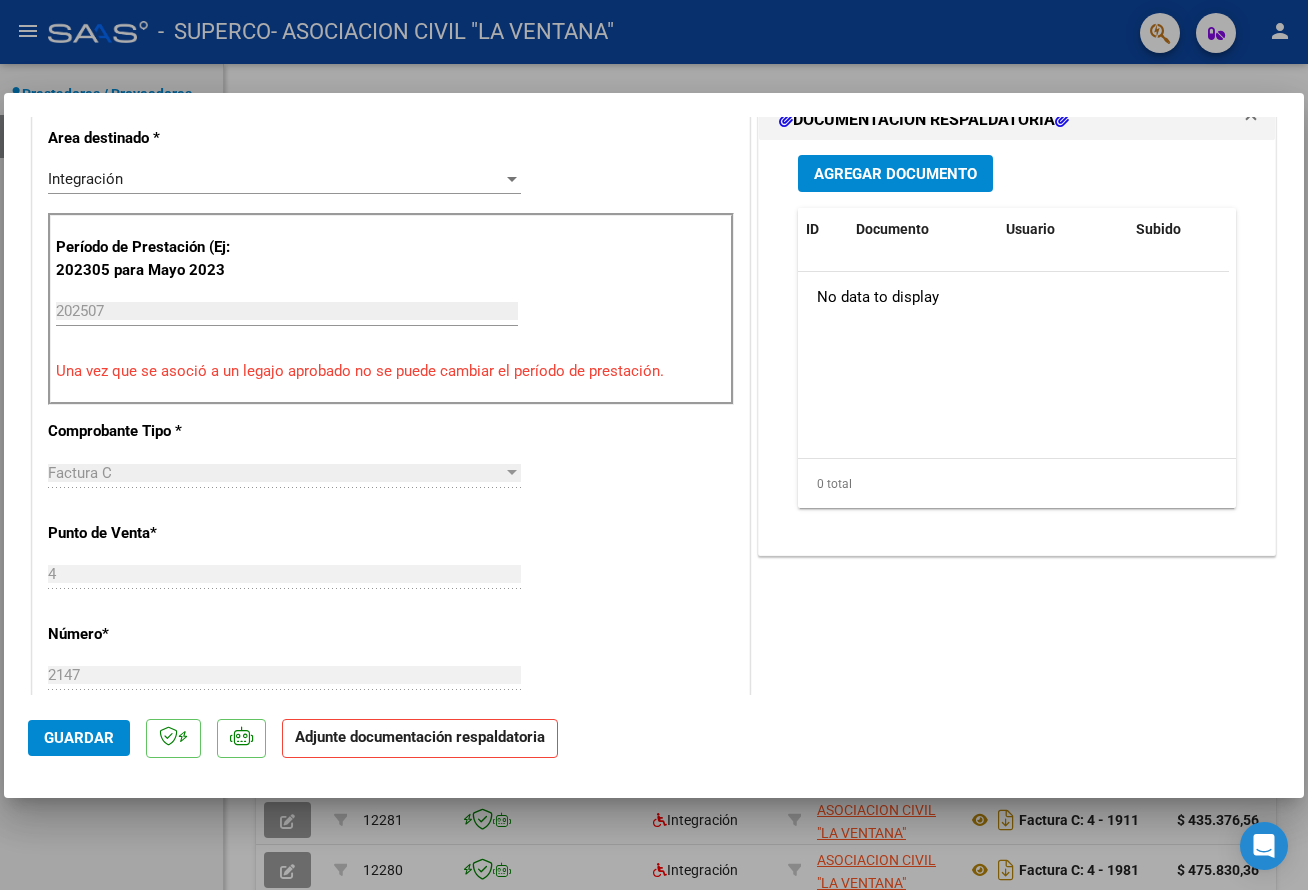 click on "Agregar Documento" at bounding box center [895, 174] 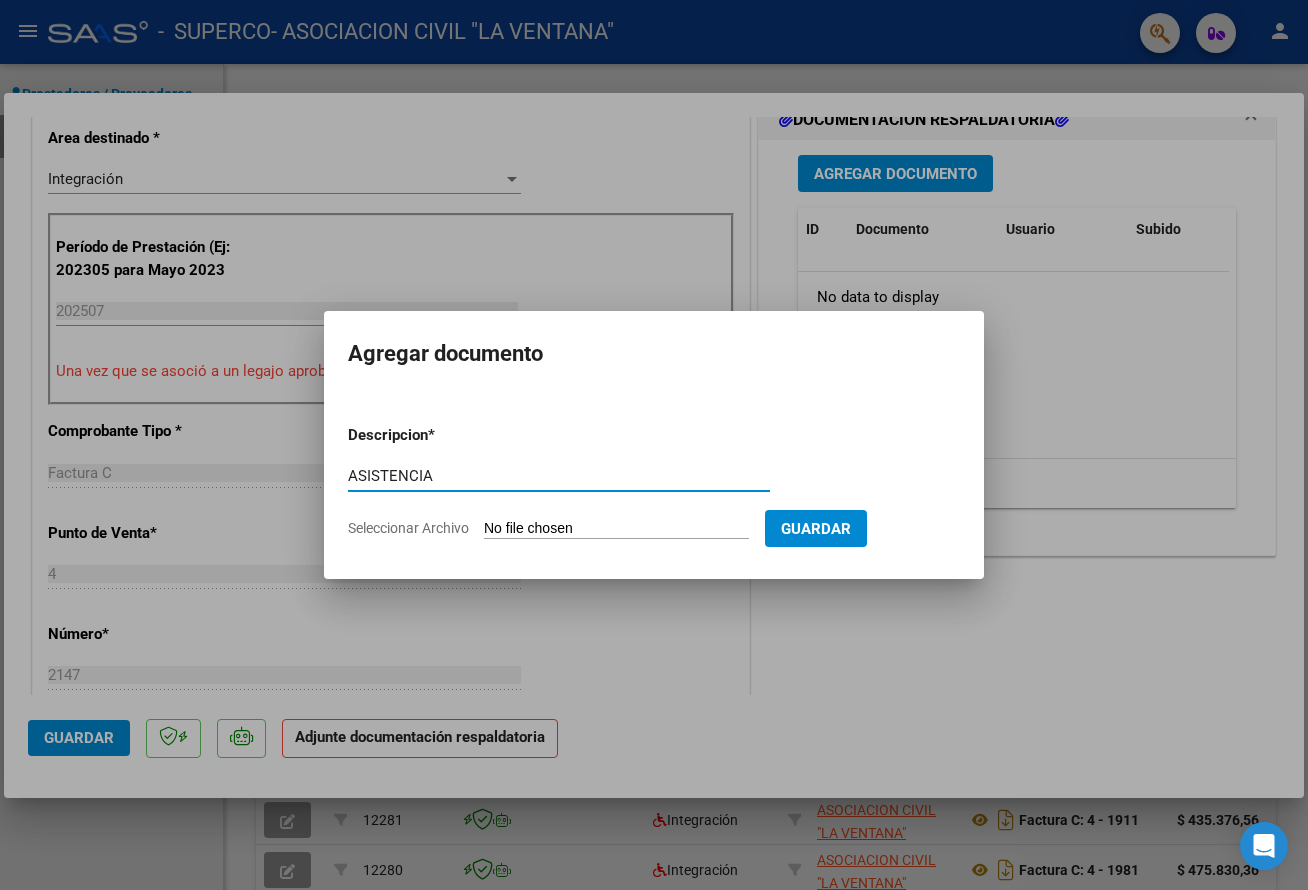 type on "ASISTENCIA" 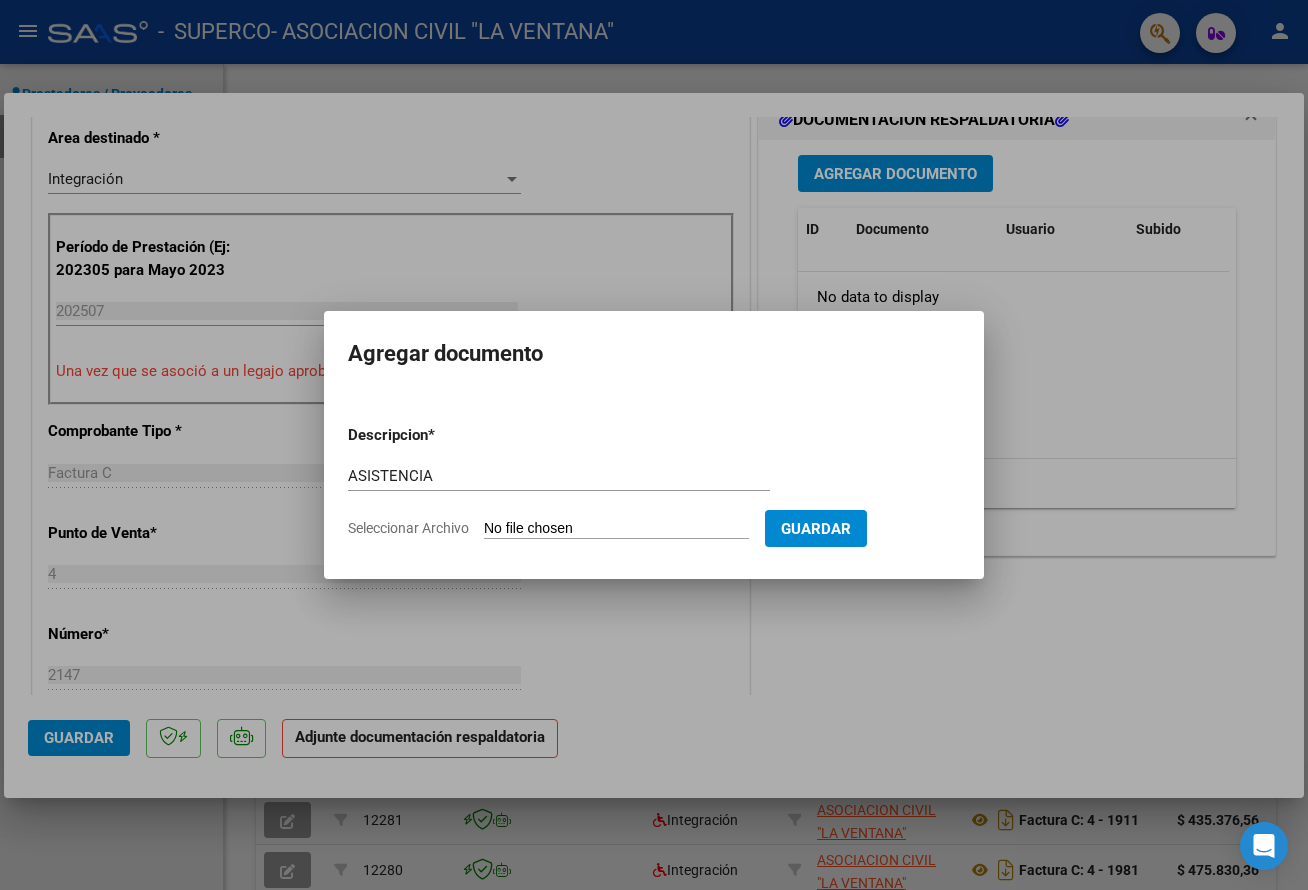 click on "Seleccionar Archivo" at bounding box center [616, 529] 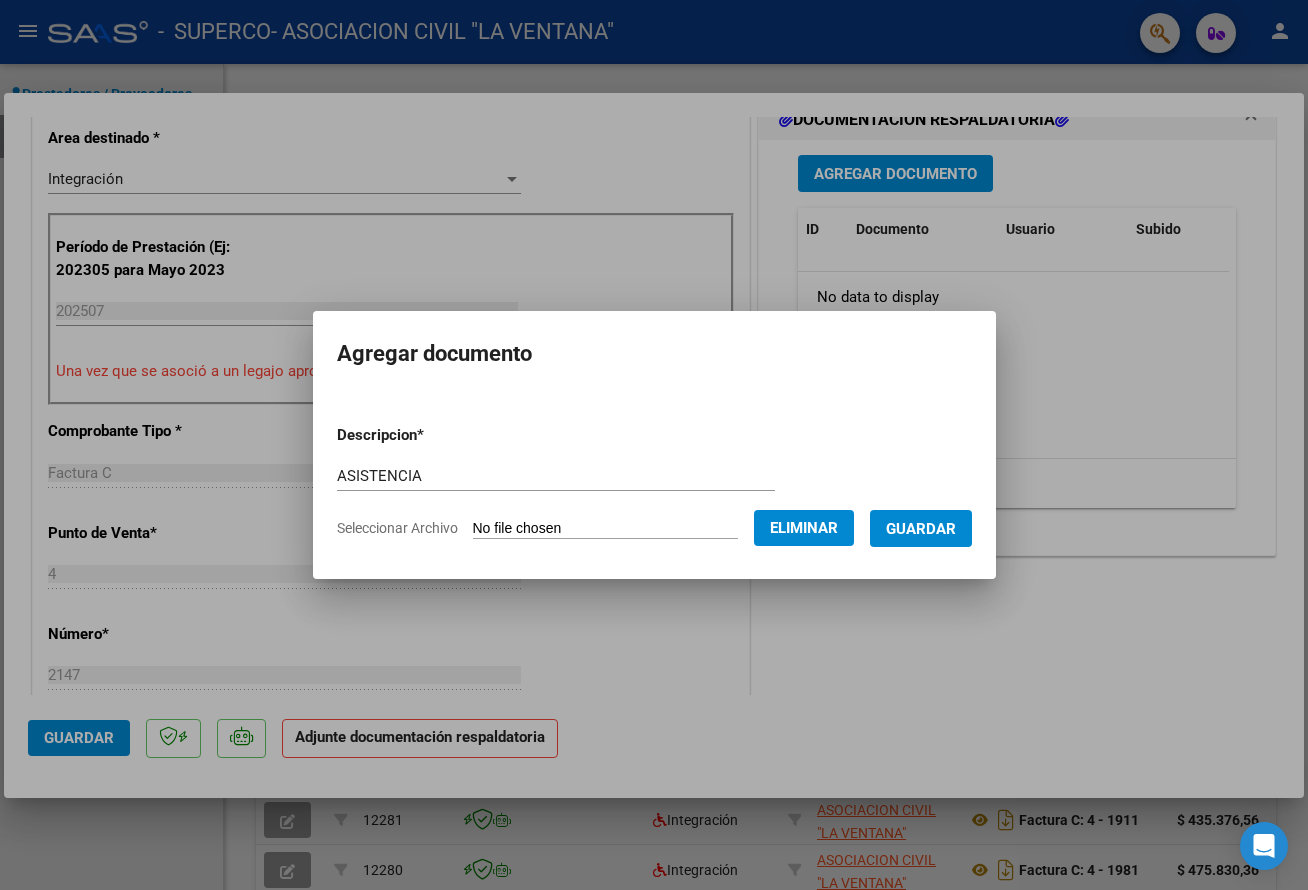 click on "Guardar" at bounding box center [921, 529] 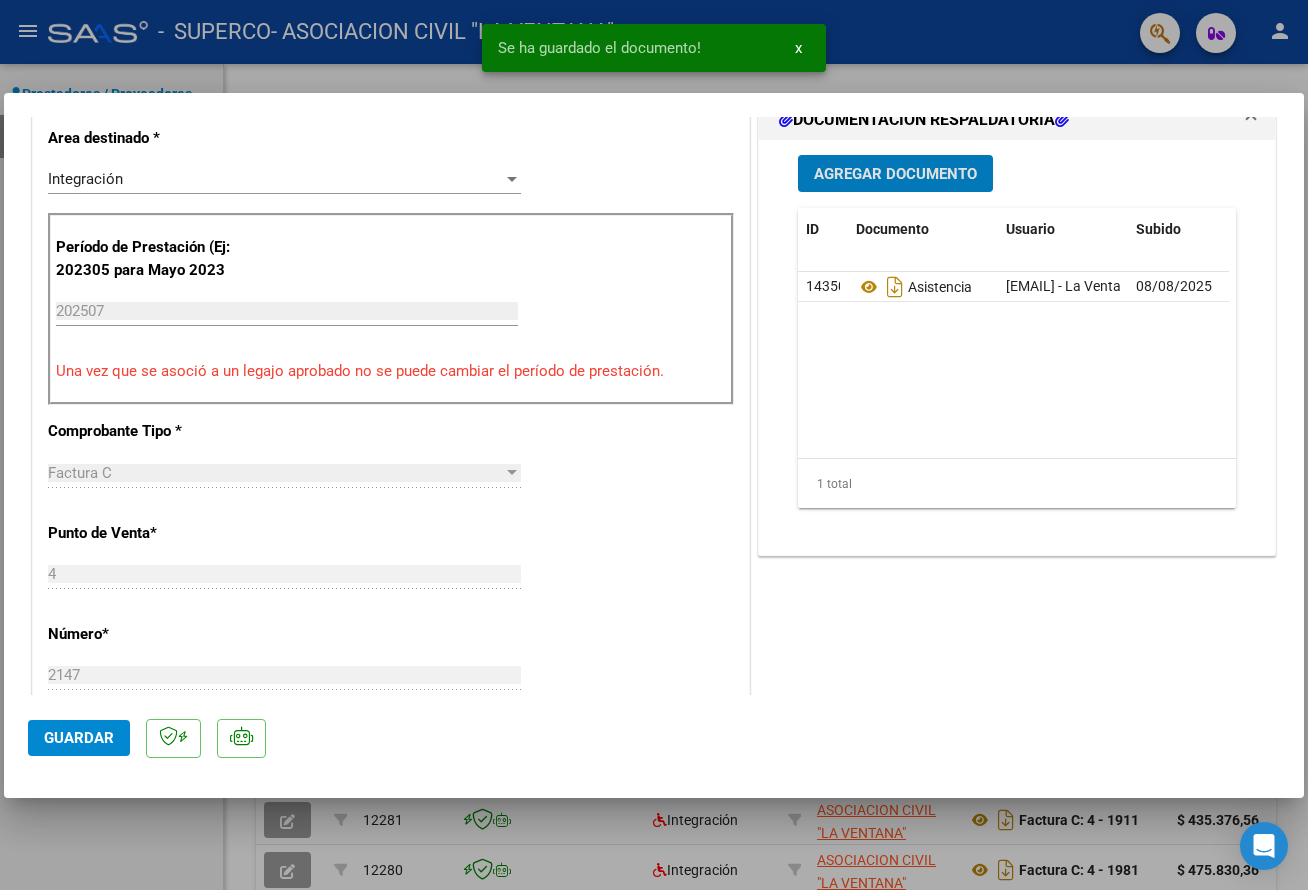 click on "Guardar" 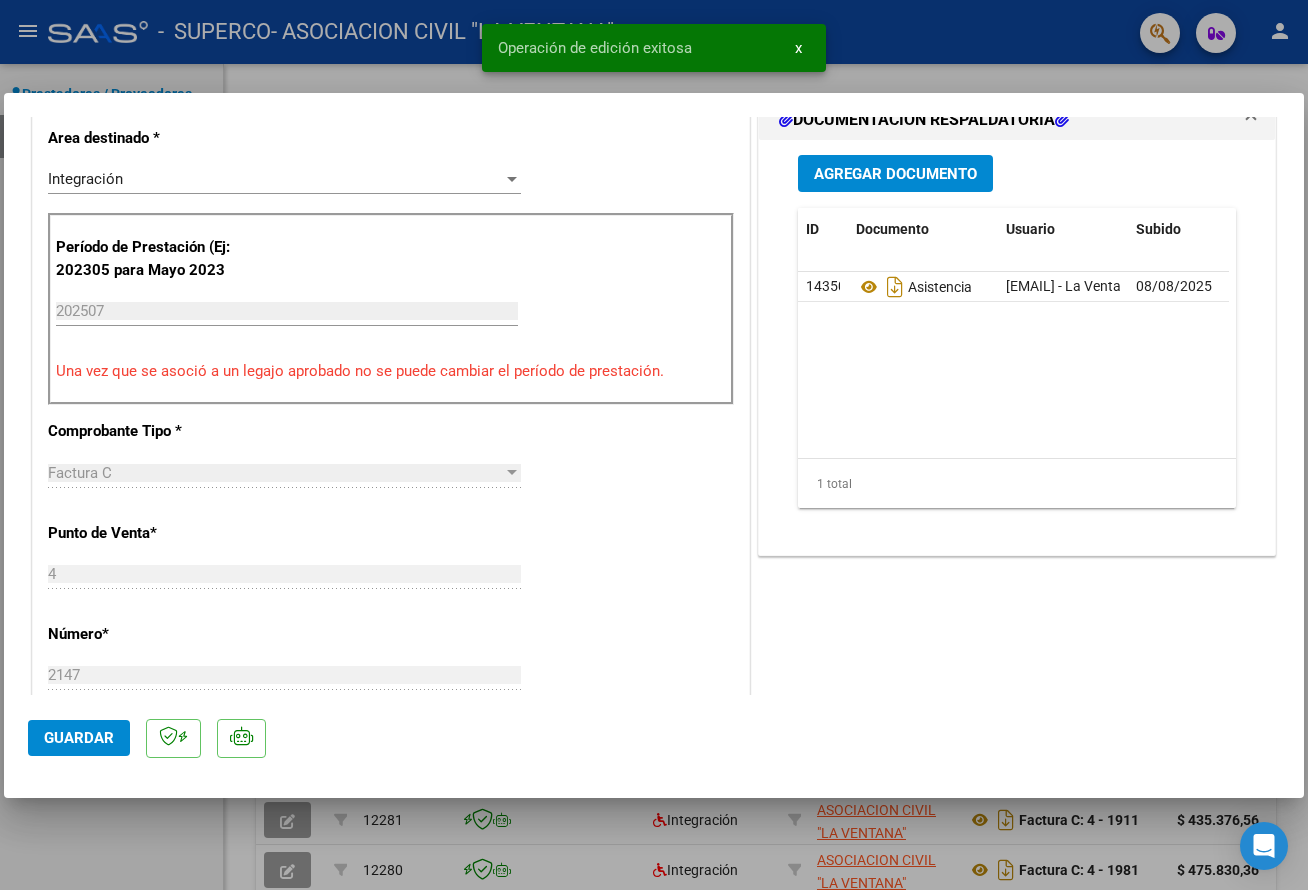 click at bounding box center [654, 445] 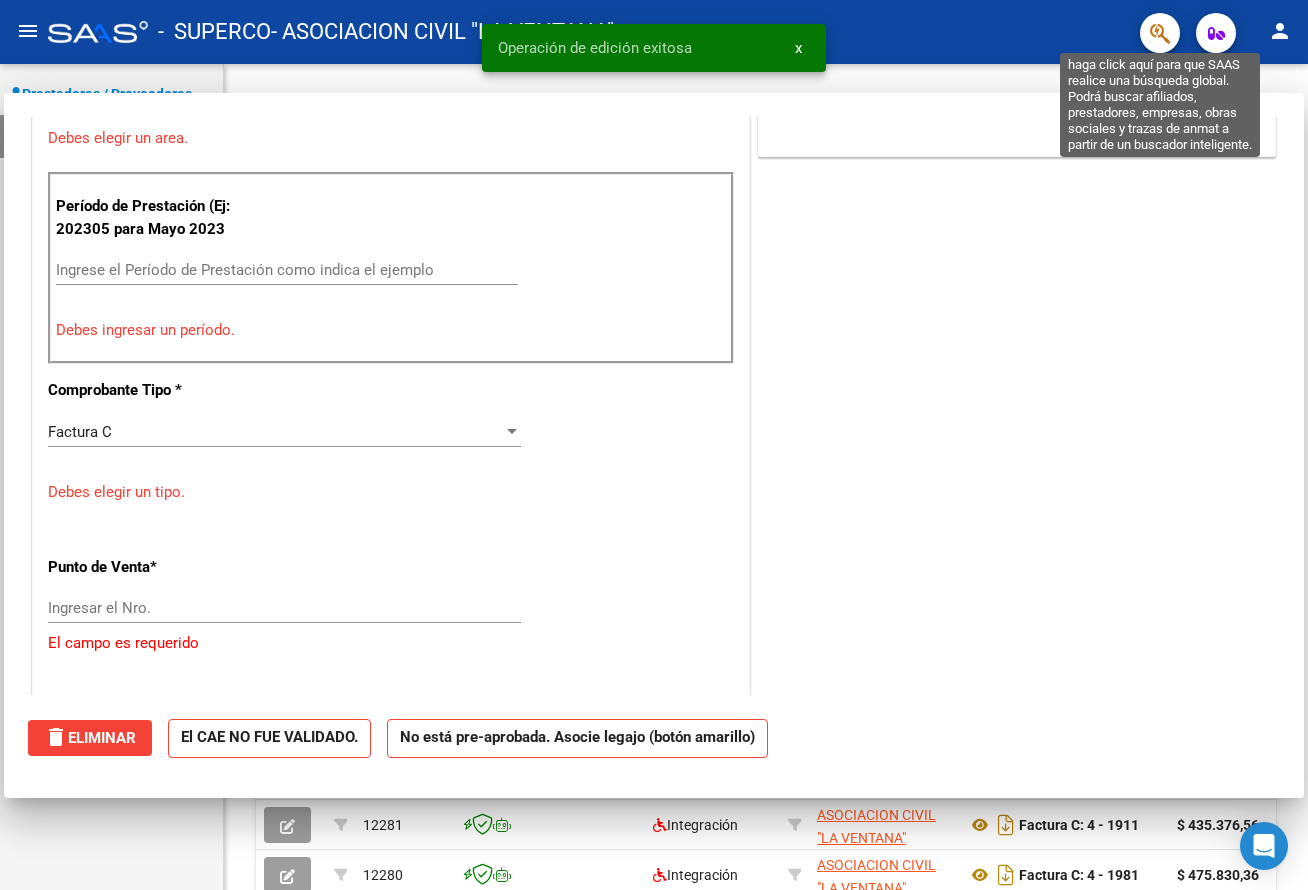 scroll, scrollTop: 414, scrollLeft: 0, axis: vertical 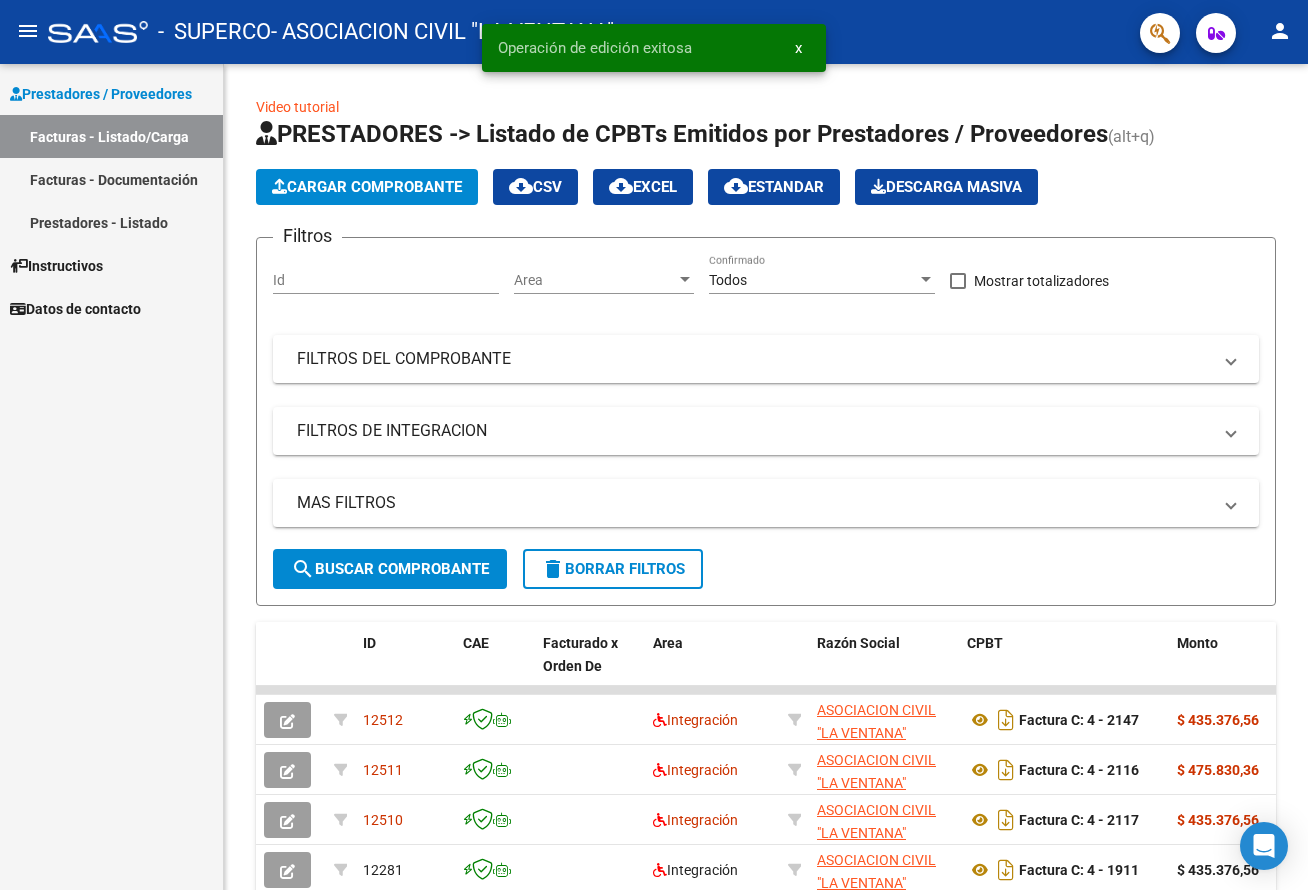 click on "person" 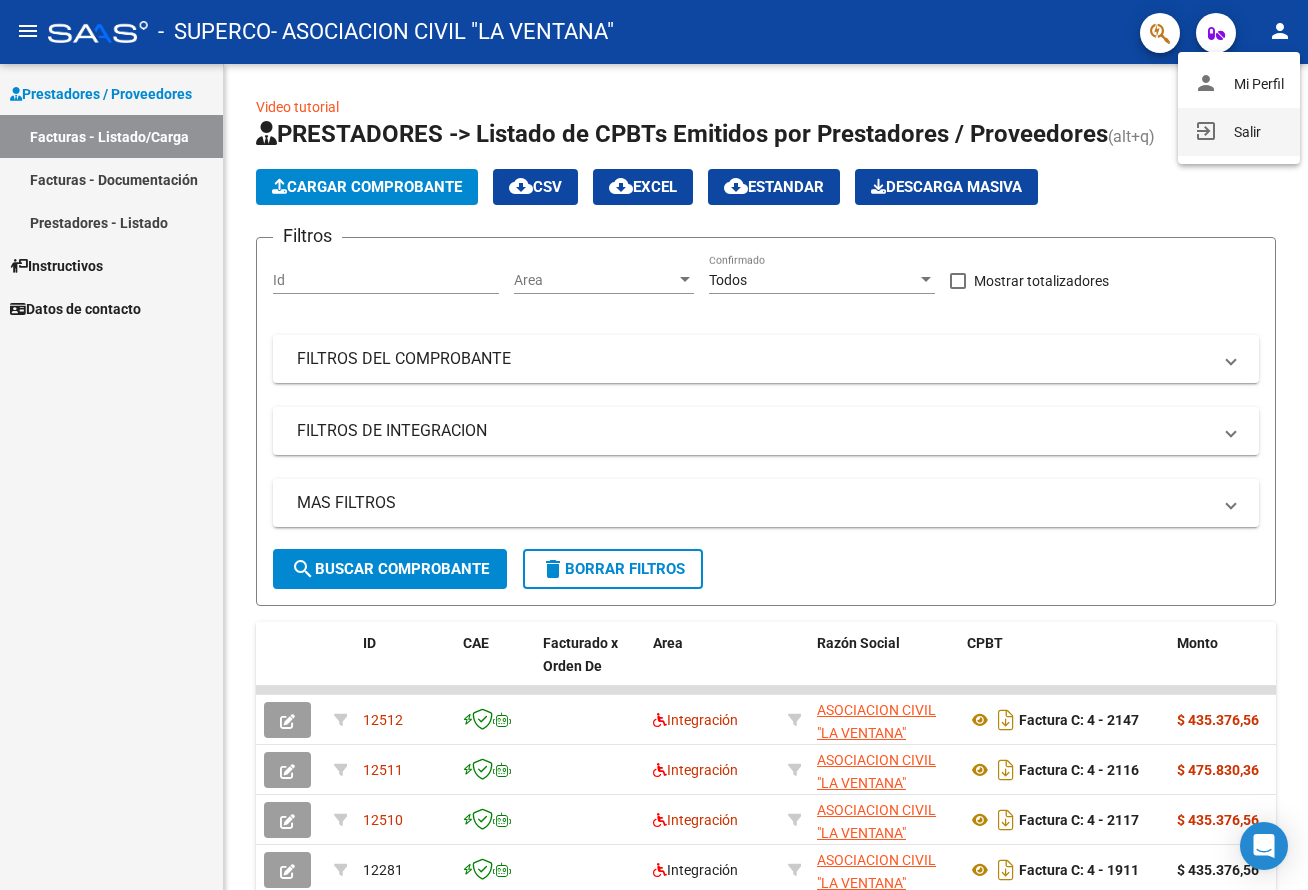 click on "exit_to_app  Salir" at bounding box center (1239, 132) 